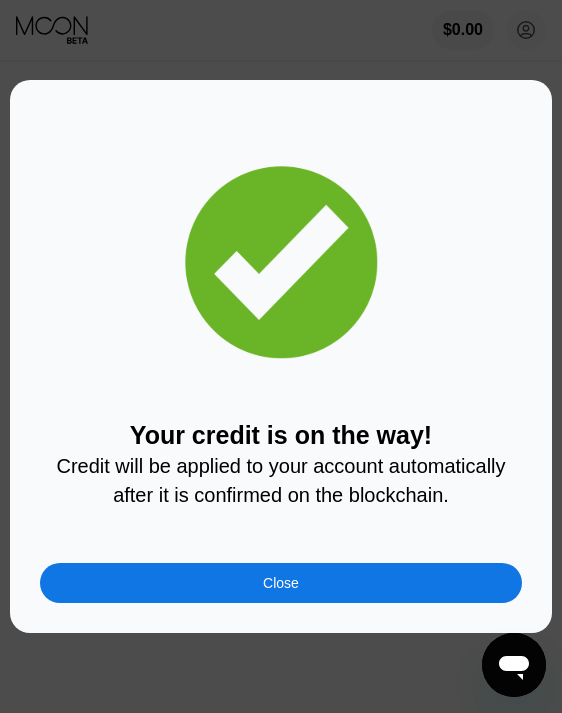 scroll, scrollTop: 0, scrollLeft: 0, axis: both 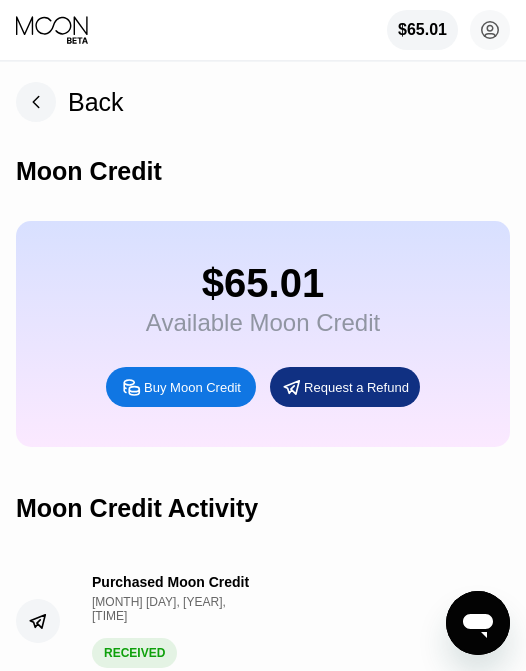 click 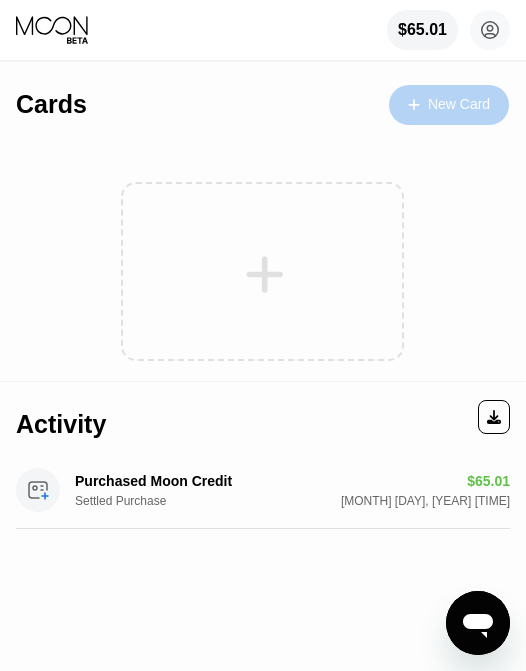 click on "New Card" at bounding box center [449, 105] 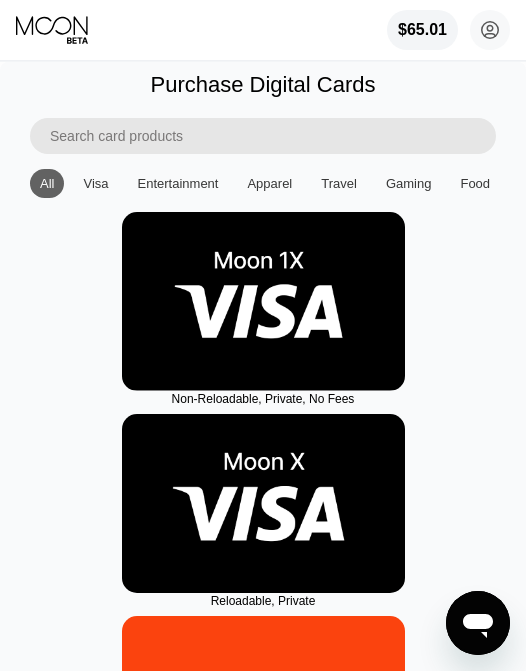 click on "Visa" at bounding box center [95, 183] 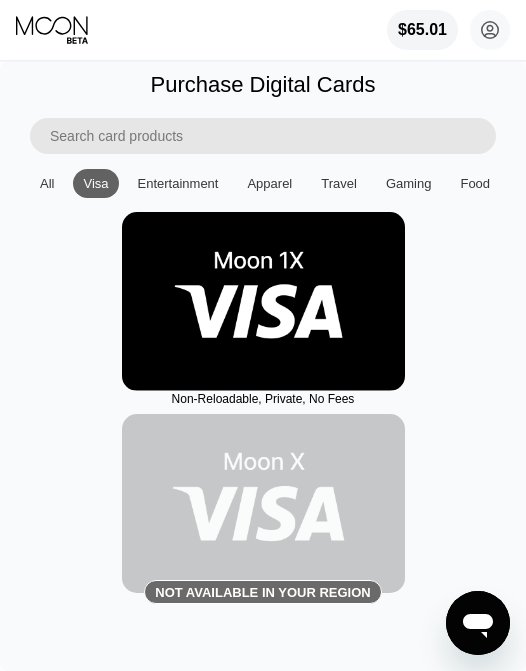 click at bounding box center (263, 301) 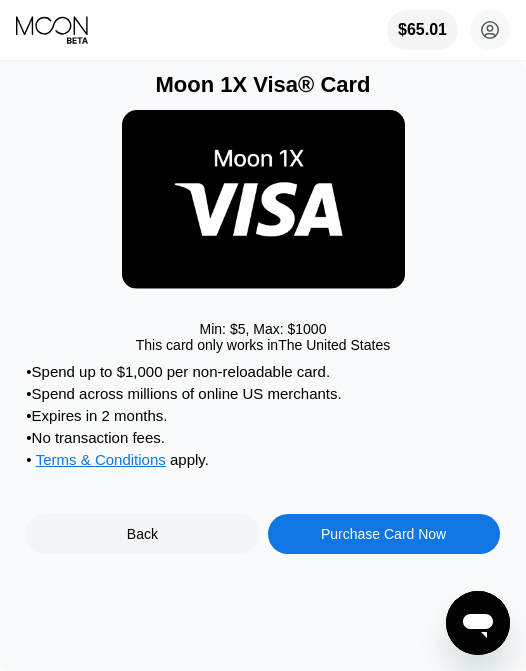click on "Purchase Card Now" at bounding box center (383, 534) 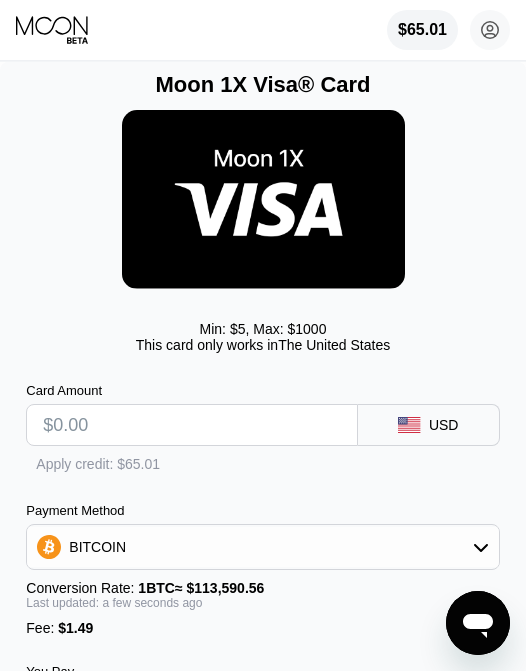 click at bounding box center (191, 425) 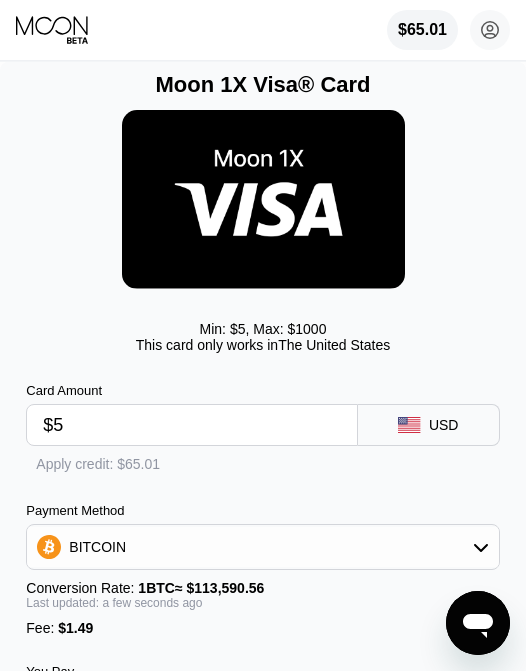 type on "0.00005714" 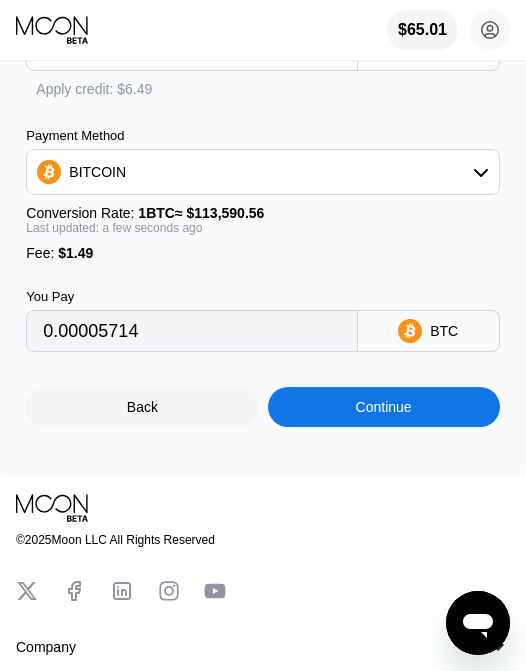 scroll, scrollTop: 379, scrollLeft: 0, axis: vertical 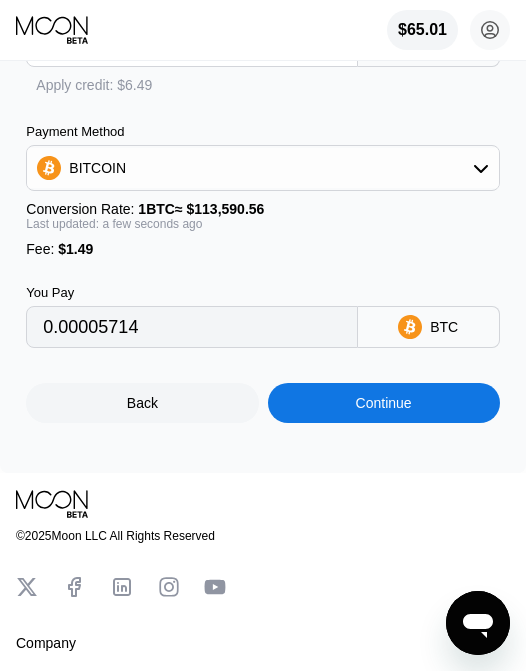 type on "$5" 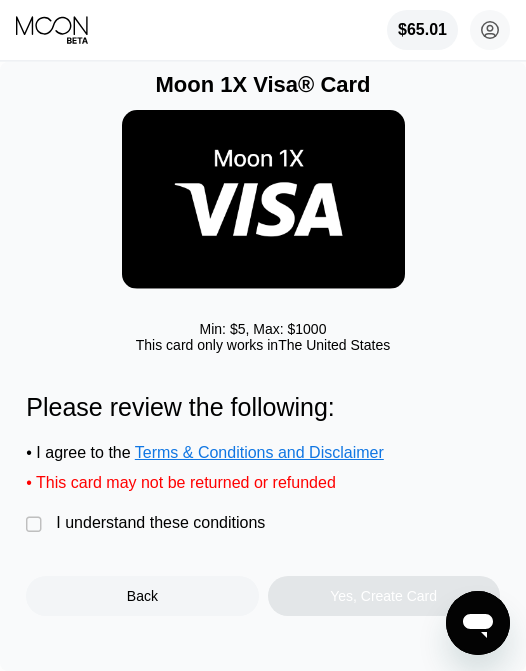 click on "" at bounding box center (36, 525) 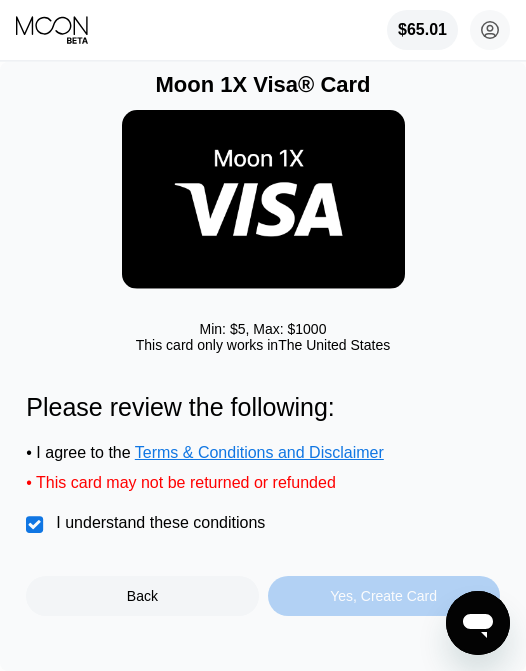 click on "Yes, Create Card" at bounding box center (384, 596) 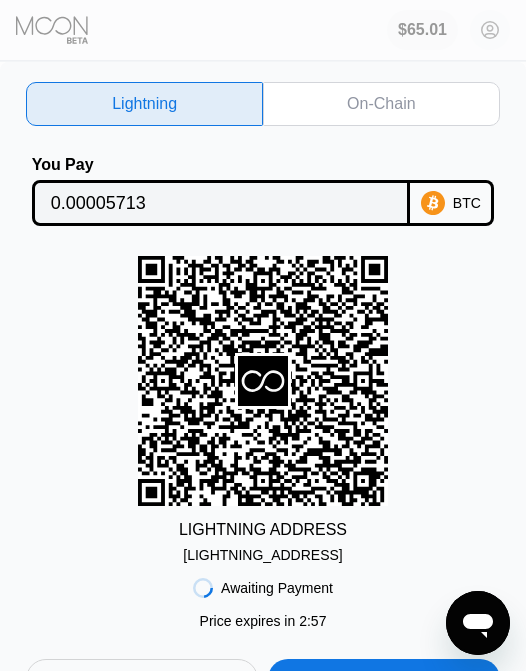 click at bounding box center (58, 30) 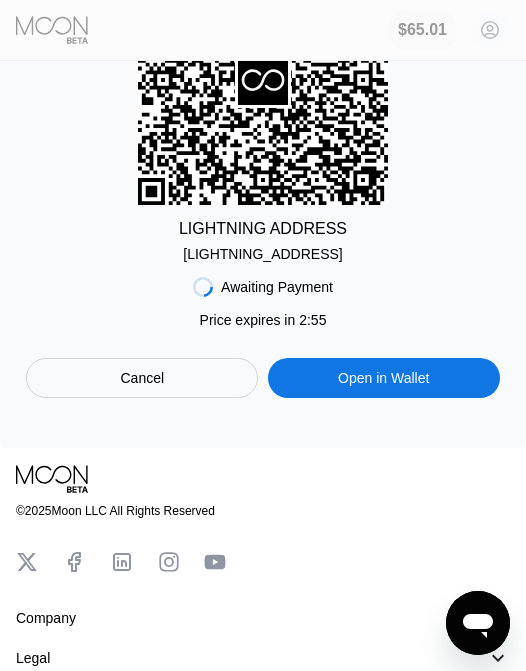 scroll, scrollTop: 429, scrollLeft: 0, axis: vertical 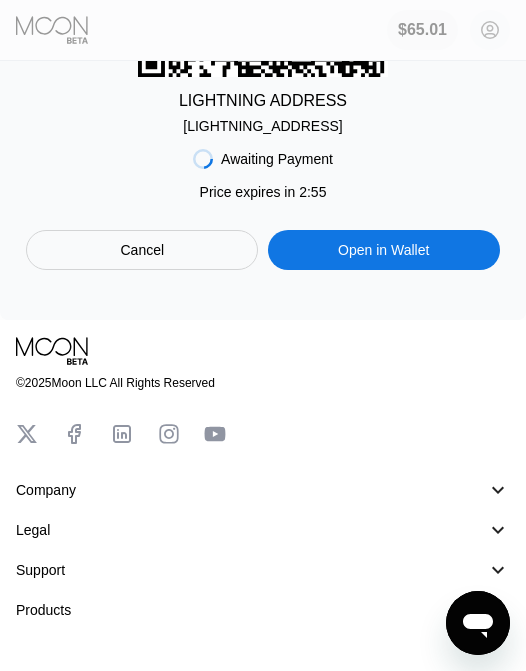 click on "Cancel" at bounding box center (142, 250) 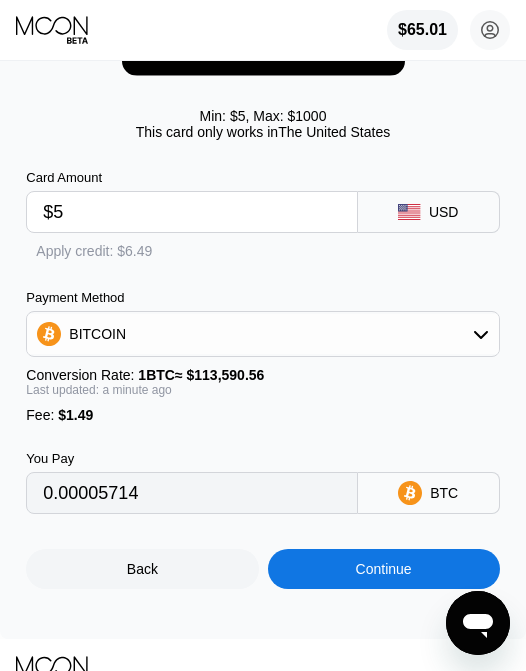 scroll, scrollTop: 251, scrollLeft: 0, axis: vertical 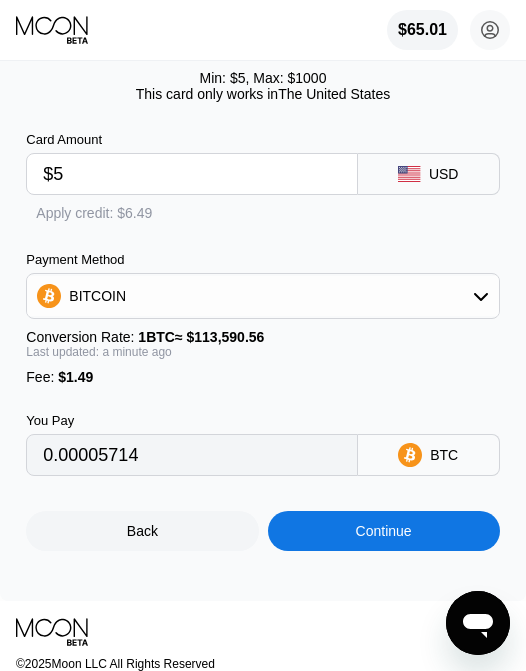 drag, startPoint x: 353, startPoint y: 315, endPoint x: 297, endPoint y: 292, distance: 60.53924 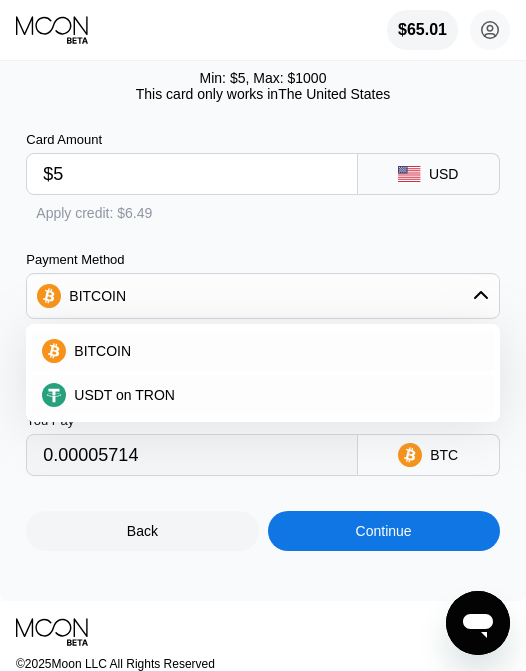 click on "Payment Method" at bounding box center [262, 259] 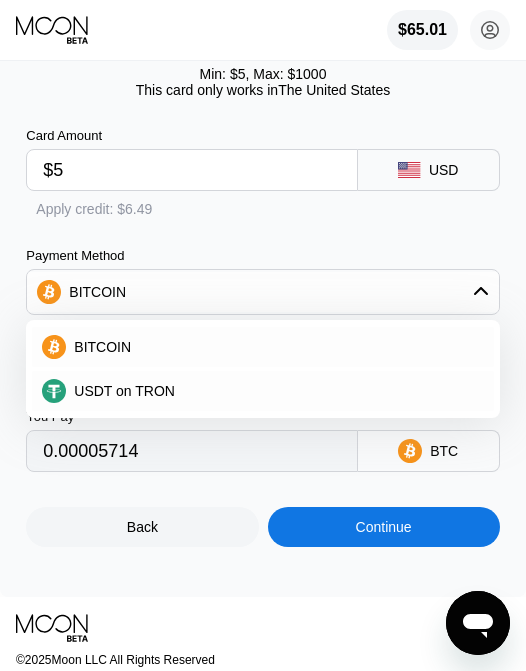 drag, startPoint x: 460, startPoint y: 289, endPoint x: 353, endPoint y: 251, distance: 113.54735 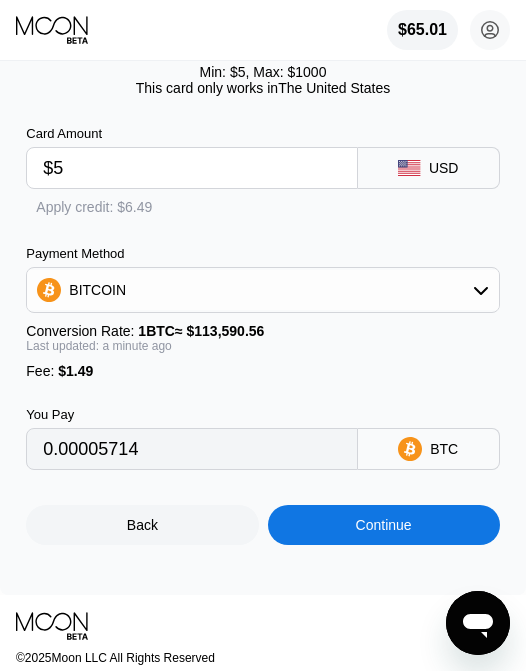 scroll, scrollTop: 265, scrollLeft: 0, axis: vertical 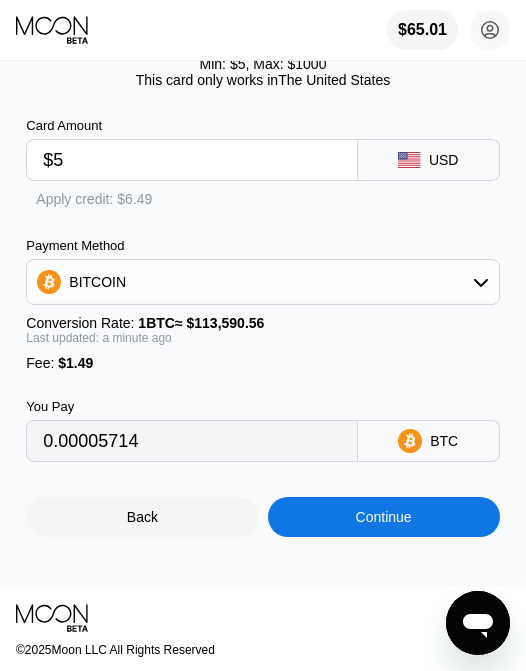 click on "Continue" at bounding box center (384, 517) 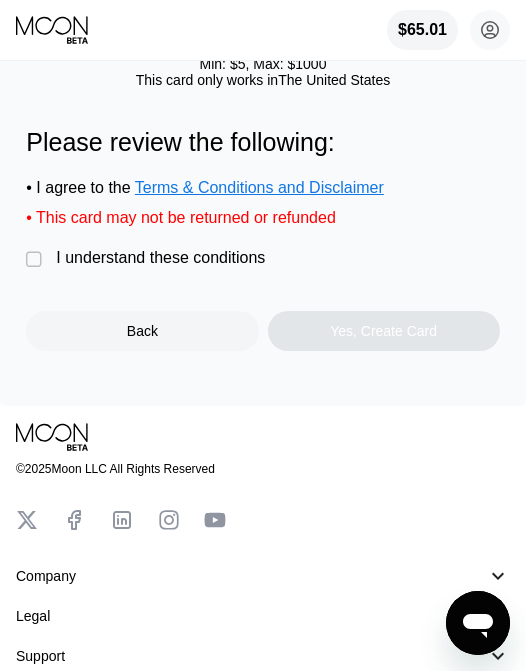 scroll, scrollTop: 0, scrollLeft: 0, axis: both 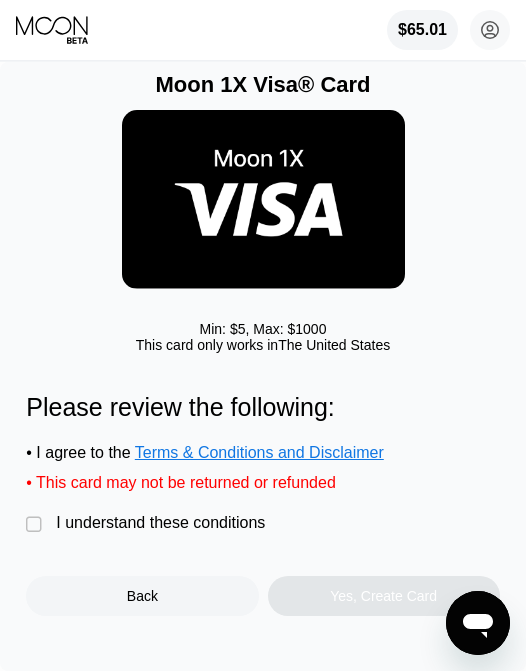 drag, startPoint x: 36, startPoint y: 524, endPoint x: 98, endPoint y: 534, distance: 62.801273 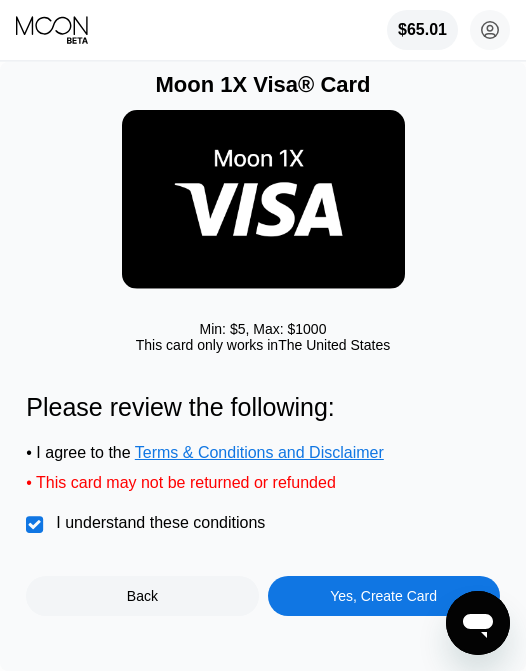 click on "Yes, Create Card" at bounding box center (384, 596) 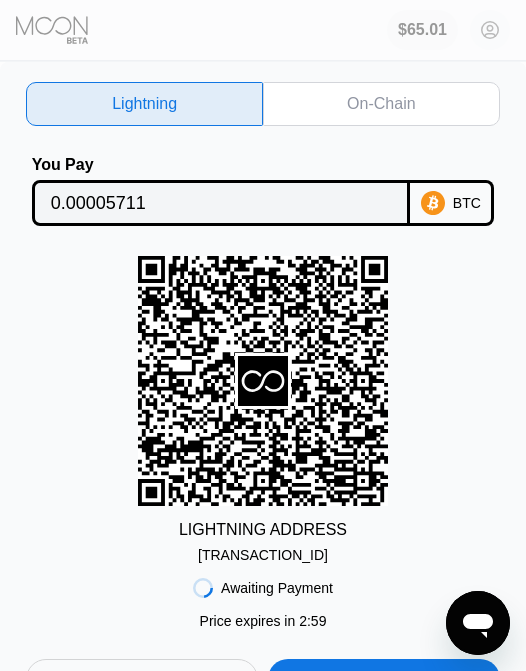 click at bounding box center [58, 30] 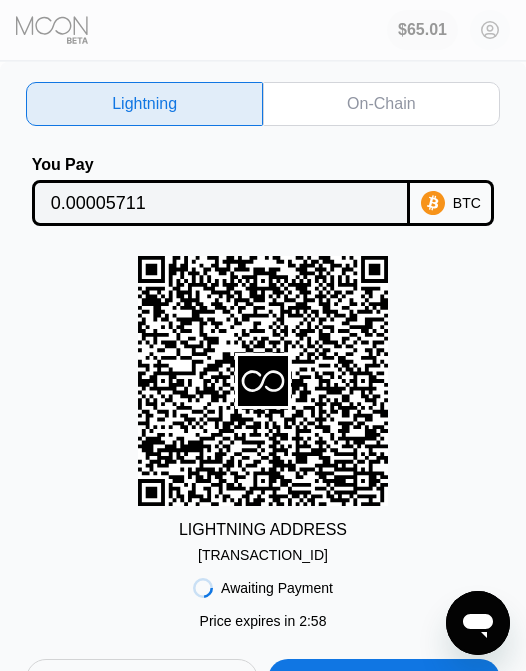 click at bounding box center (58, 30) 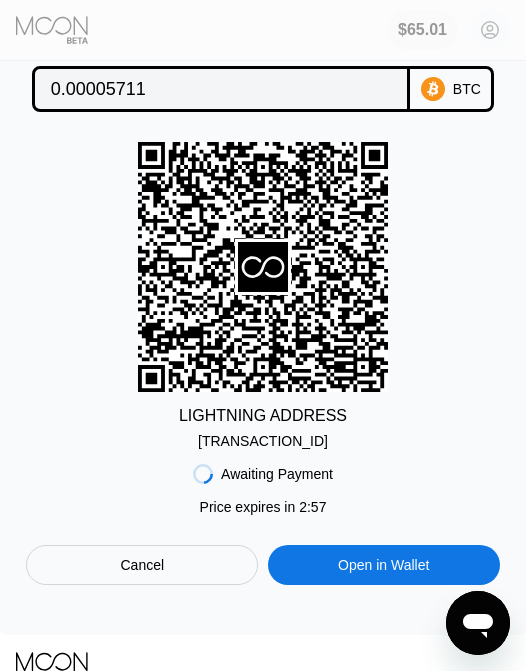 scroll, scrollTop: 134, scrollLeft: 0, axis: vertical 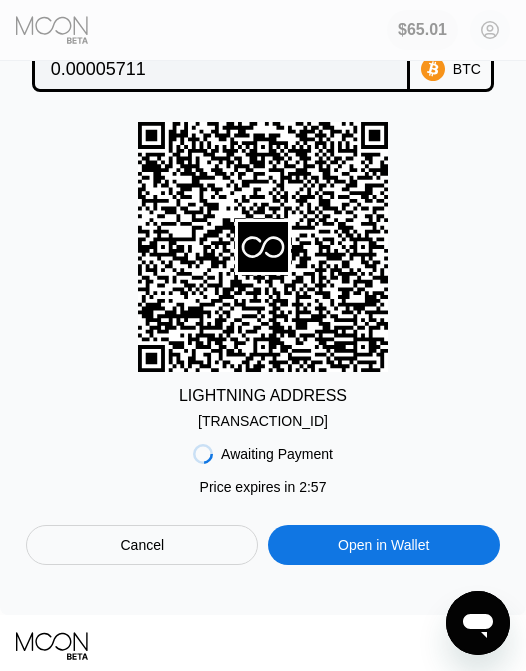click on "Cancel" at bounding box center (142, 545) 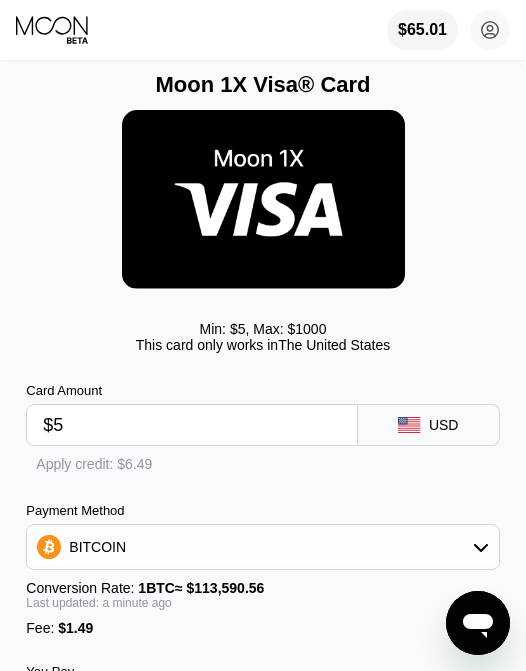 scroll, scrollTop: 0, scrollLeft: 0, axis: both 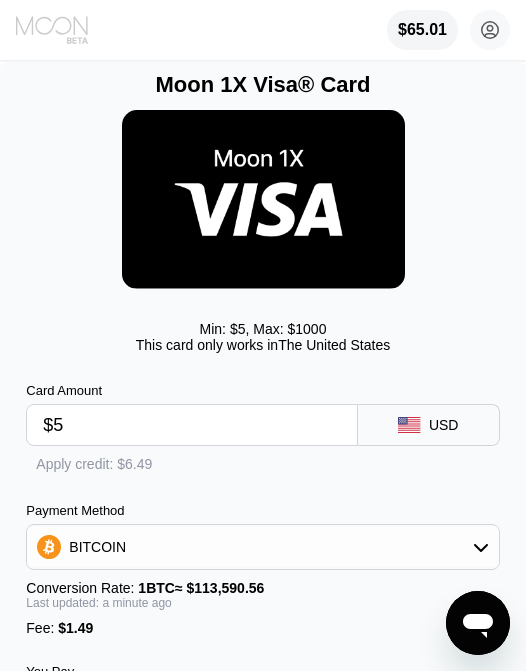 click 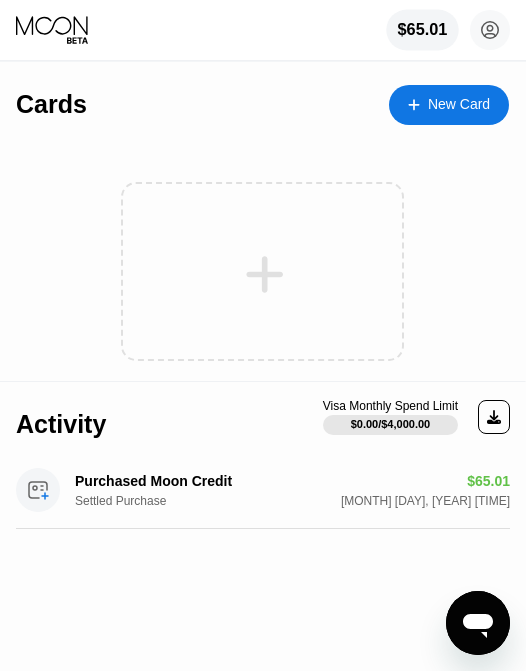 click on "$65.01" at bounding box center (423, 30) 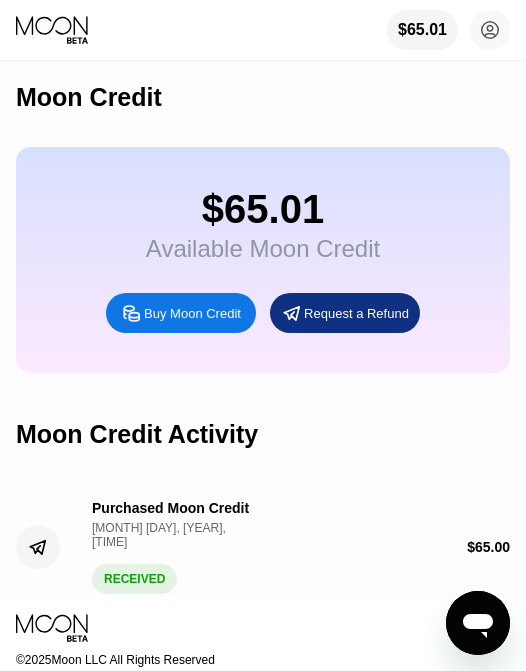 scroll, scrollTop: 83, scrollLeft: 0, axis: vertical 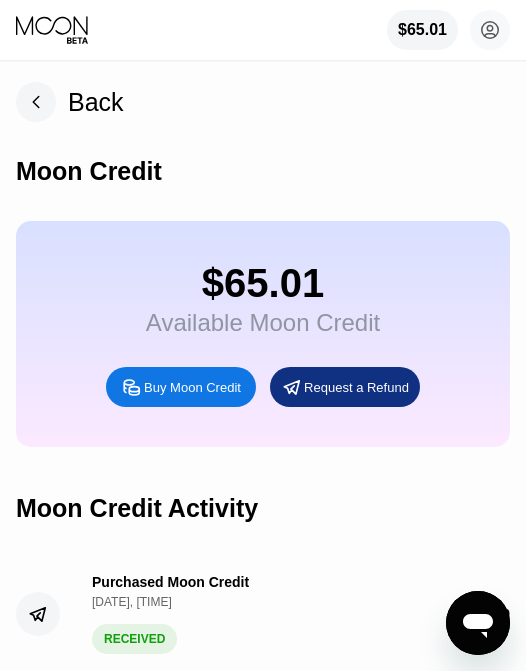 click 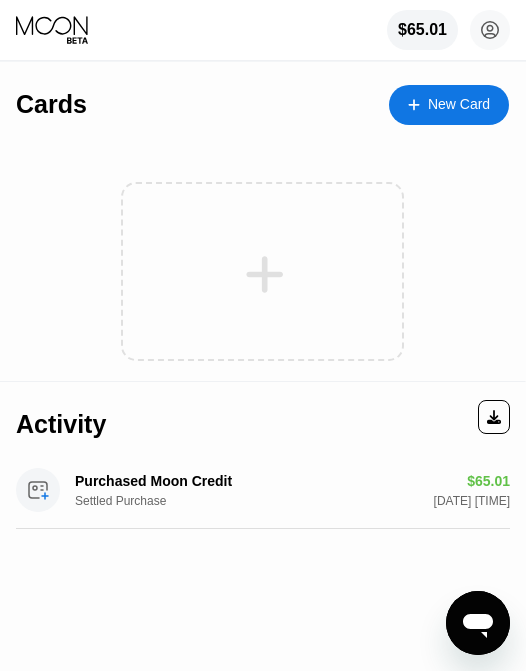 click on "New Card" at bounding box center [459, 104] 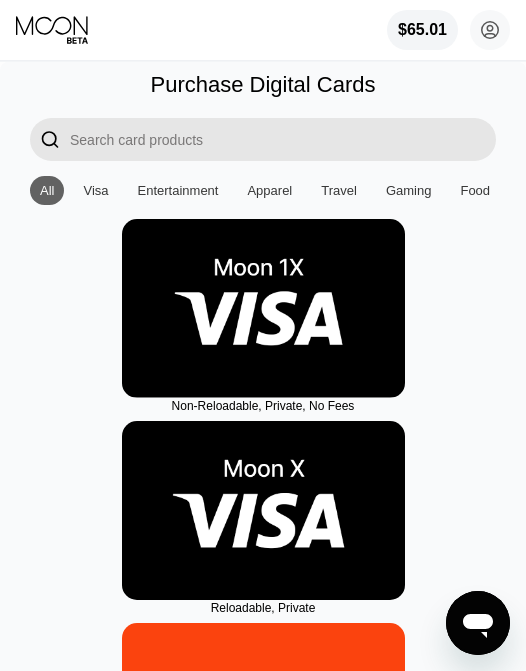 drag, startPoint x: 295, startPoint y: 300, endPoint x: 276, endPoint y: 300, distance: 19 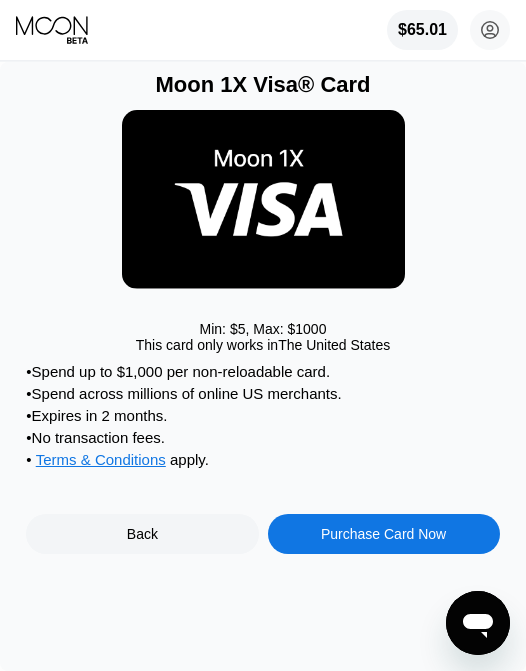 click on "Purchase Card Now" at bounding box center [384, 534] 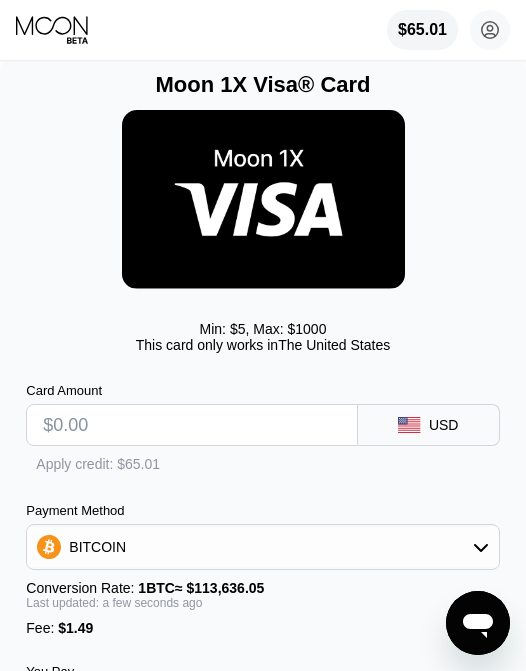drag, startPoint x: 87, startPoint y: 428, endPoint x: 301, endPoint y: 440, distance: 214.33618 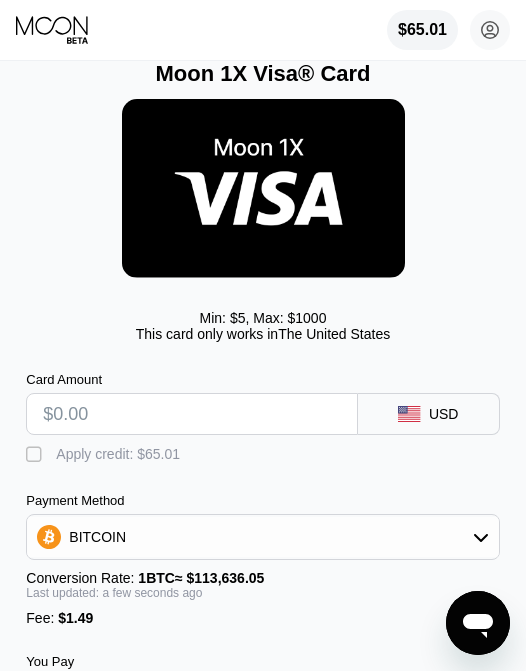 scroll, scrollTop: 21, scrollLeft: 0, axis: vertical 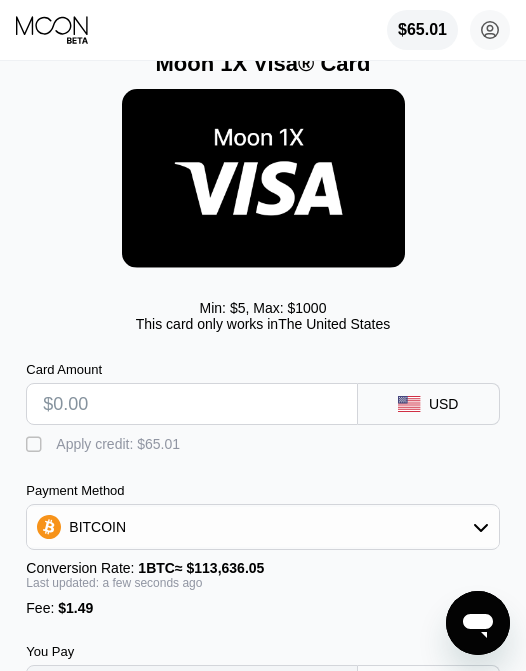 drag, startPoint x: 32, startPoint y: 441, endPoint x: 78, endPoint y: 413, distance: 53.851646 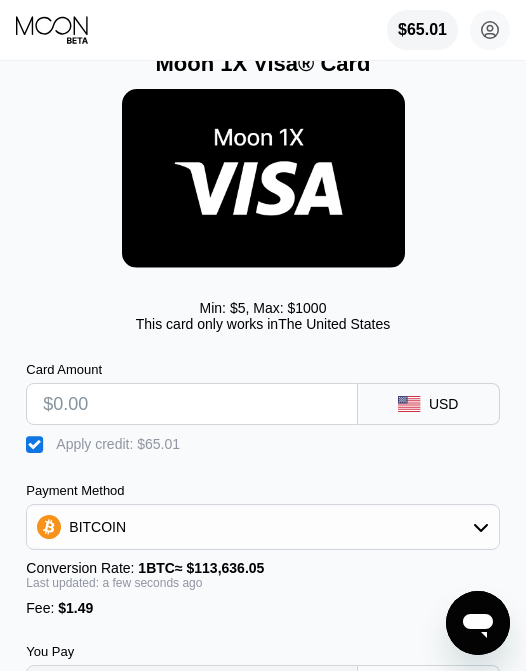 click at bounding box center (191, 404) 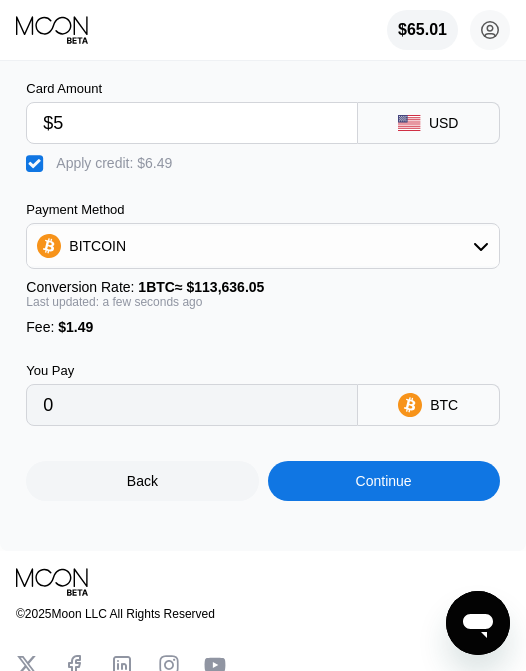 scroll, scrollTop: 311, scrollLeft: 0, axis: vertical 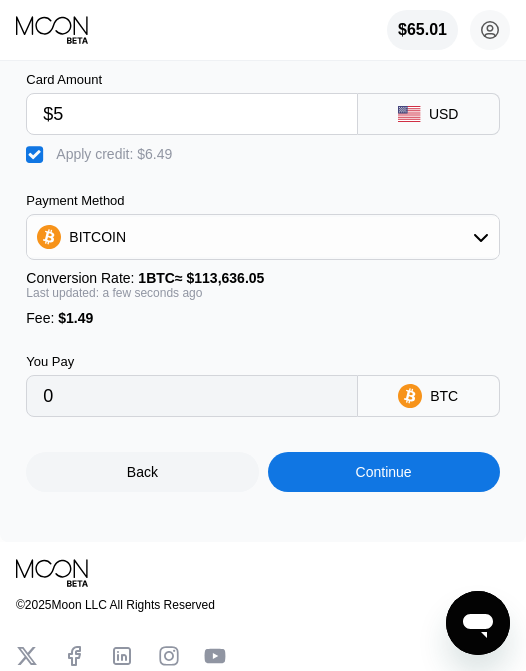 type on "$5" 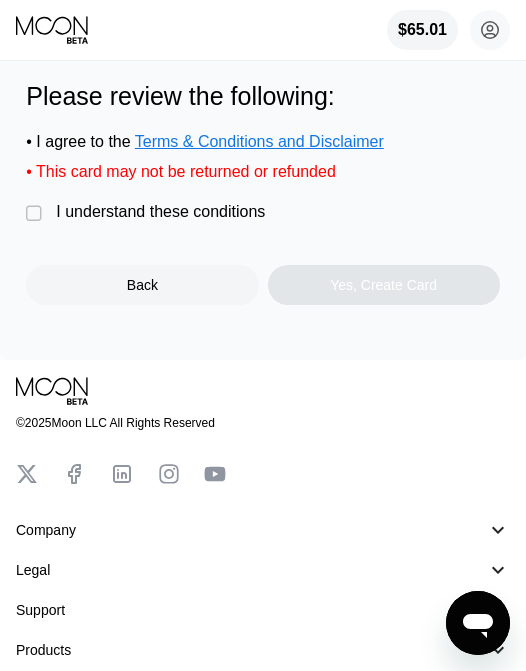 scroll, scrollTop: 0, scrollLeft: 0, axis: both 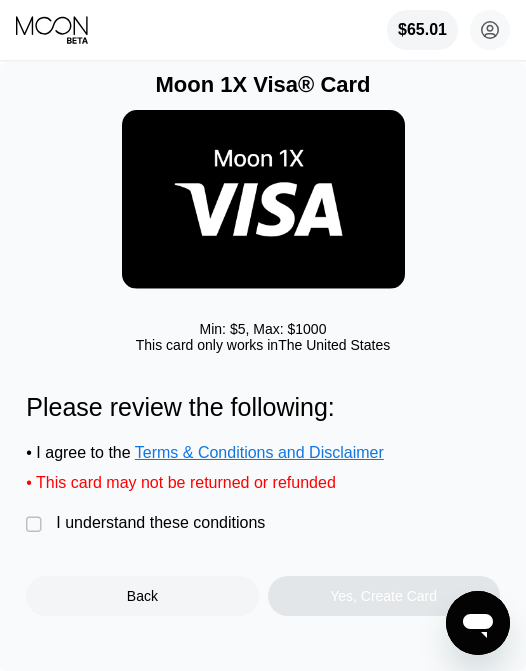 drag, startPoint x: 34, startPoint y: 526, endPoint x: 180, endPoint y: 548, distance: 147.64822 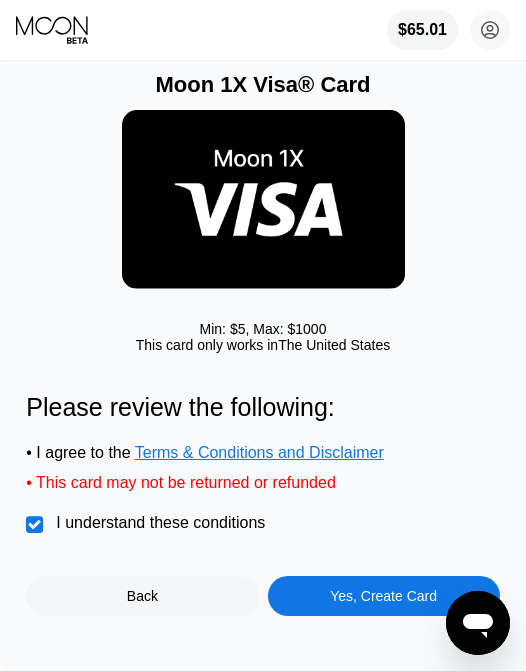 click on "Yes, Create Card" at bounding box center [383, 596] 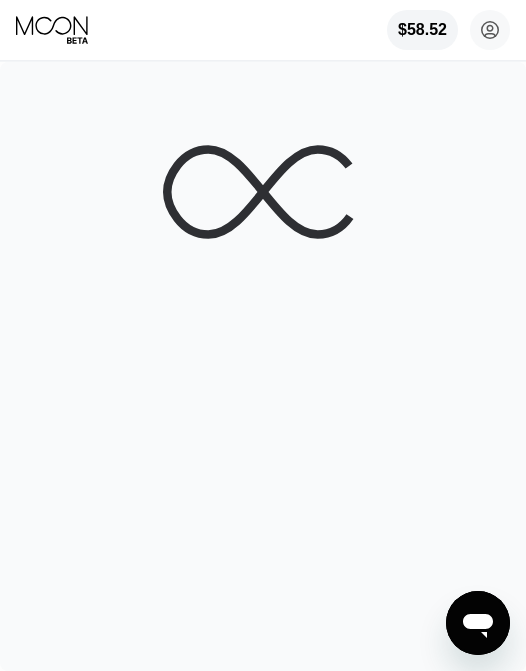 scroll, scrollTop: 83, scrollLeft: 0, axis: vertical 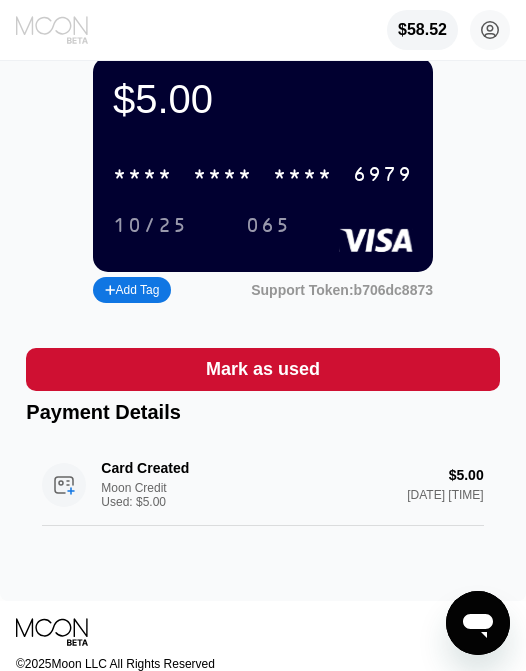 click 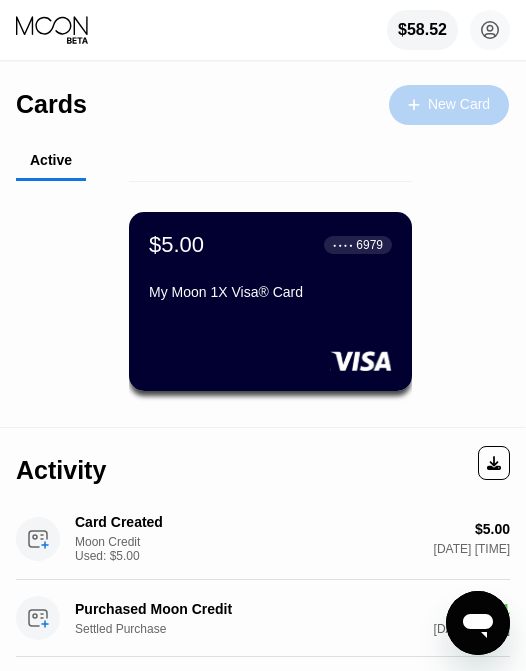click on "New Card" at bounding box center [459, 104] 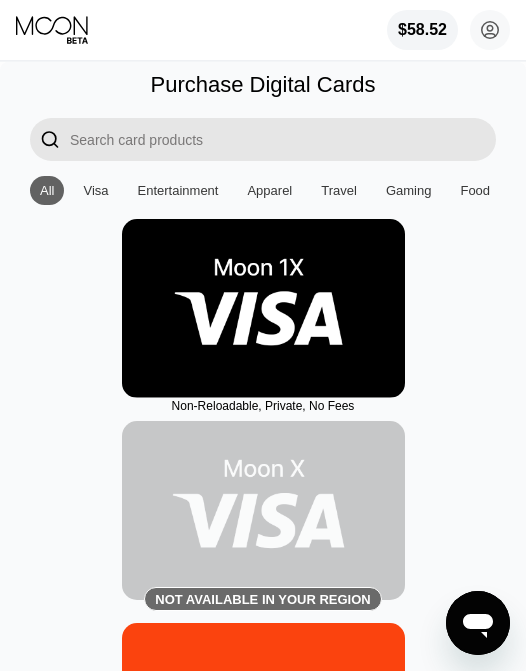 drag, startPoint x: 294, startPoint y: 326, endPoint x: 6, endPoint y: 343, distance: 288.5013 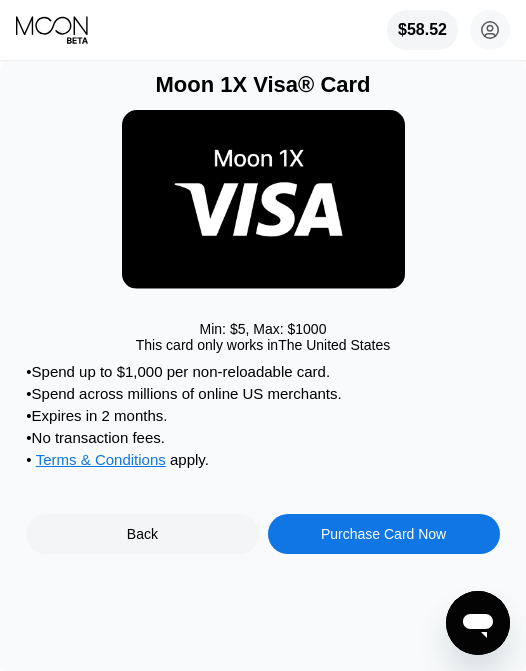 click on "Purchase Card Now" at bounding box center [383, 534] 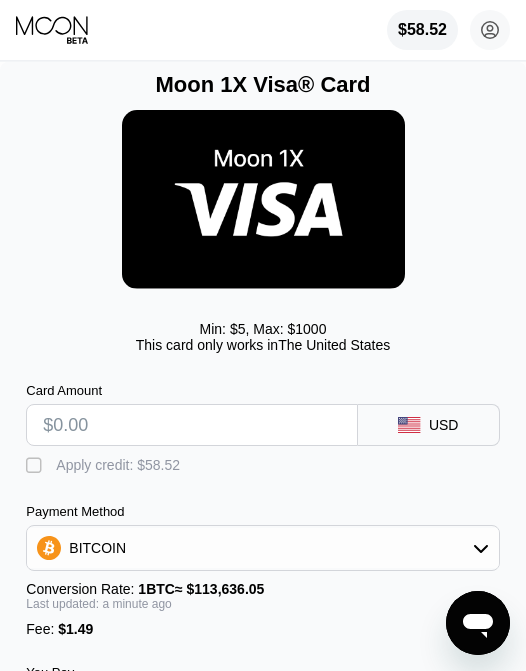 click at bounding box center (191, 425) 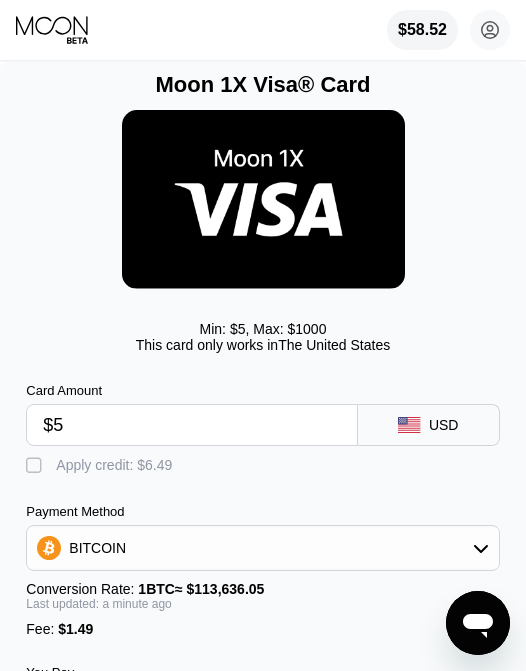 type on "0.00005712" 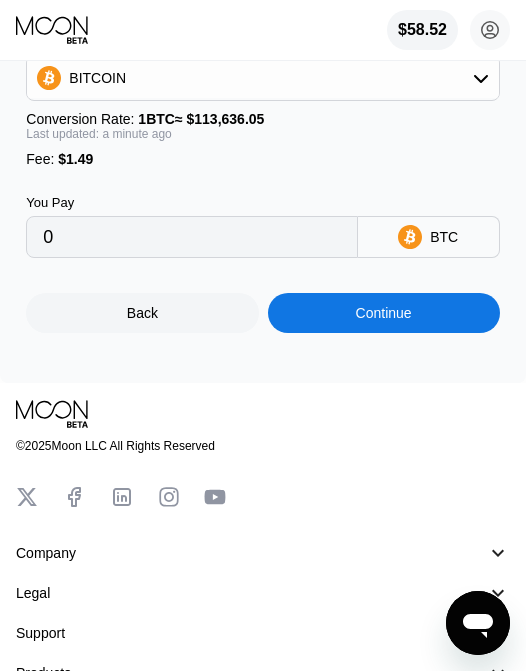scroll, scrollTop: 485, scrollLeft: 0, axis: vertical 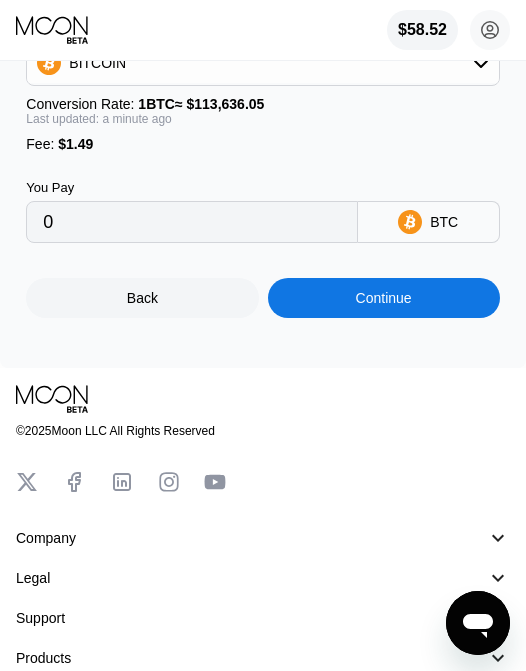click on "Continue" at bounding box center (384, 298) 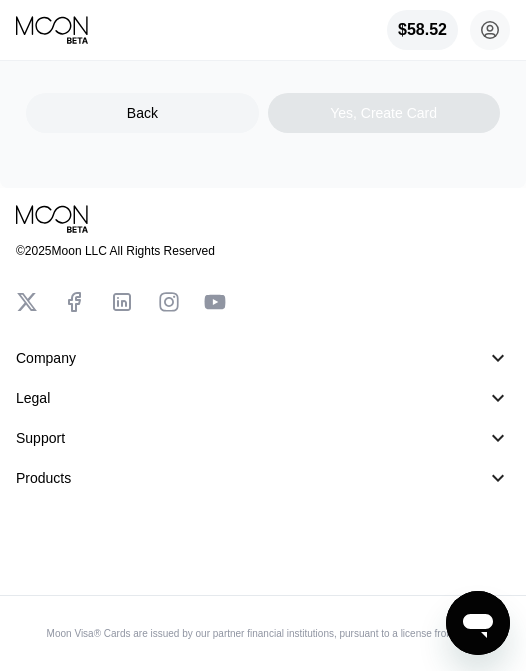 scroll, scrollTop: 0, scrollLeft: 0, axis: both 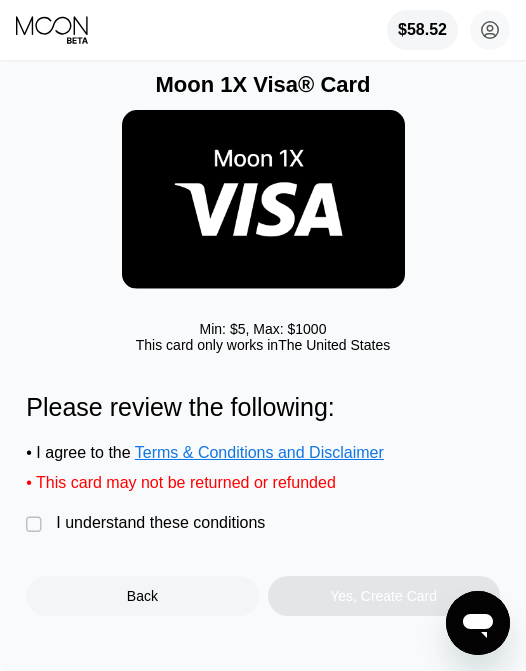 drag, startPoint x: 45, startPoint y: 526, endPoint x: 2, endPoint y: 546, distance: 47.423622 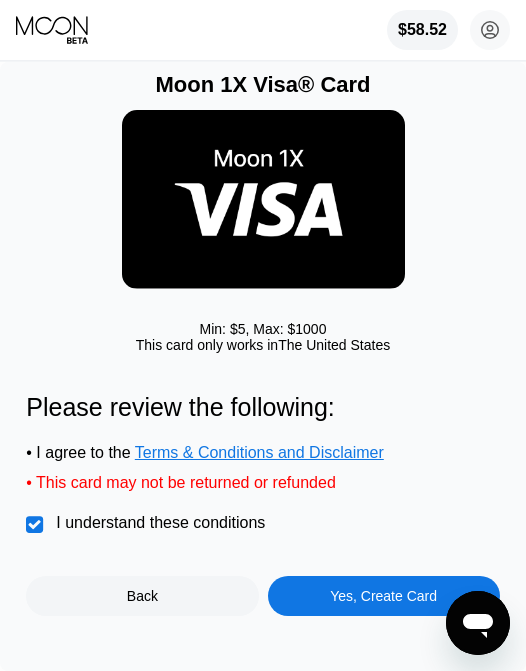 click on "Yes, Create Card" at bounding box center [383, 596] 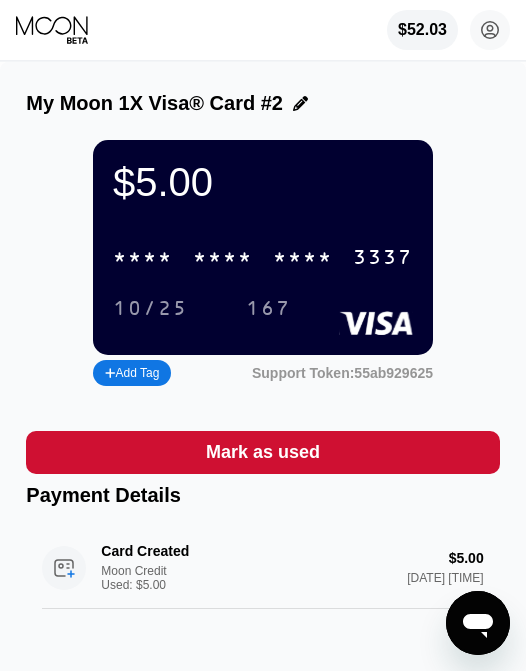 click 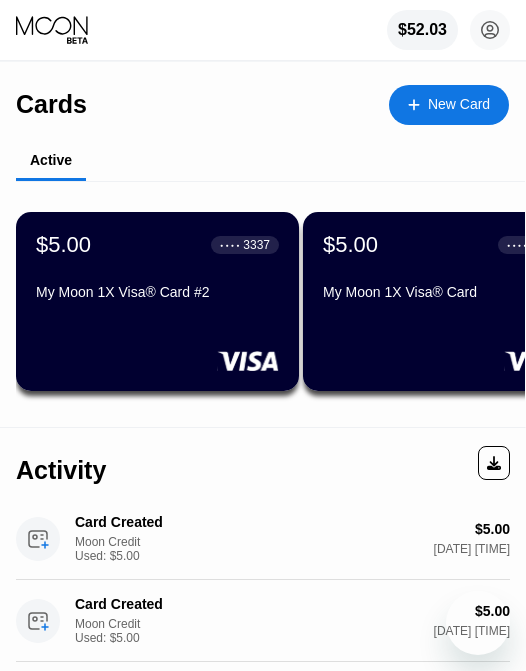 scroll, scrollTop: 0, scrollLeft: 0, axis: both 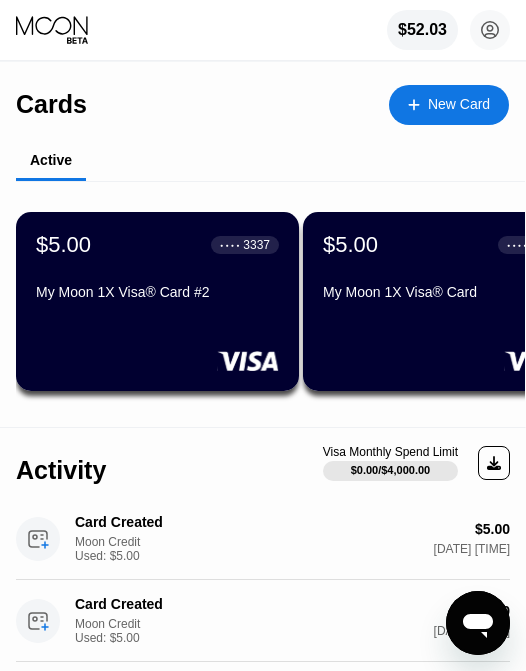 click on "New Card" at bounding box center (449, 105) 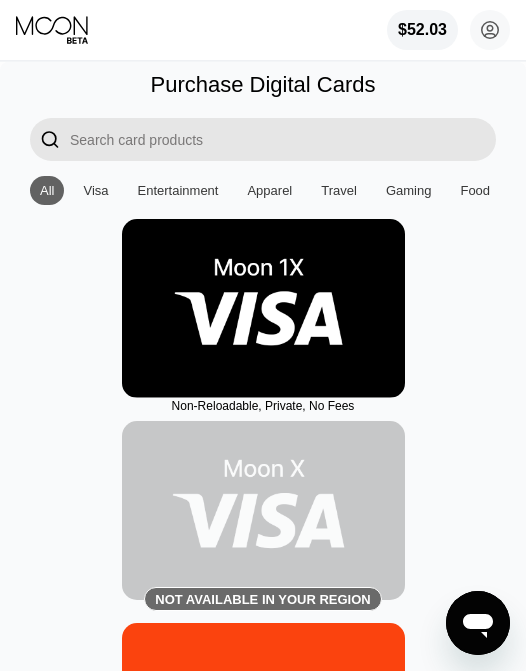 click at bounding box center (263, 308) 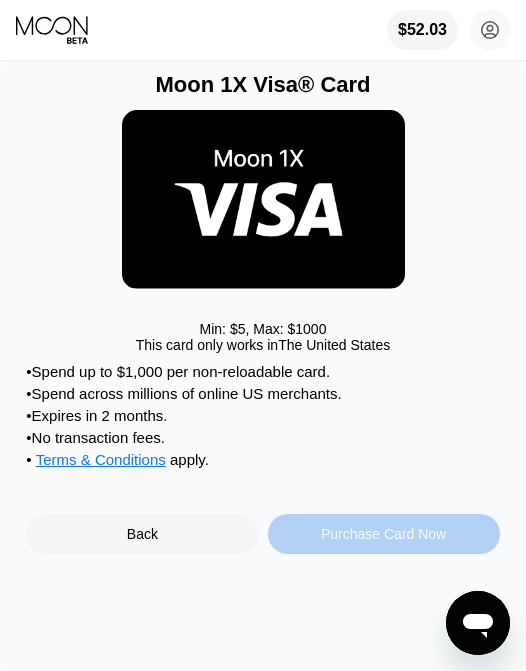 click on "Purchase Card Now" at bounding box center [383, 534] 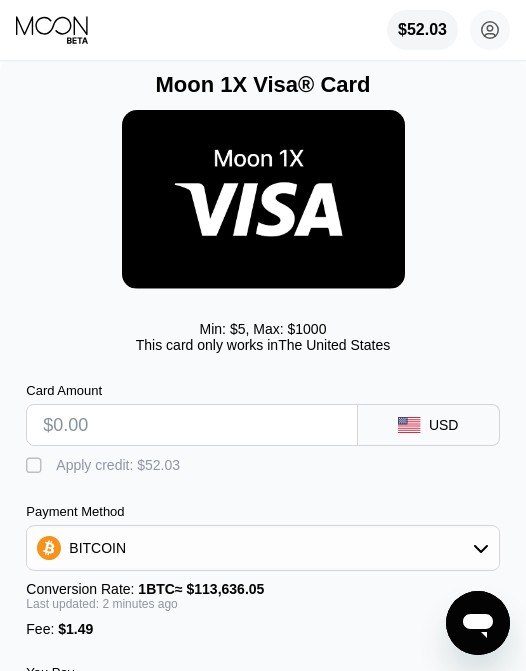 click at bounding box center (191, 425) 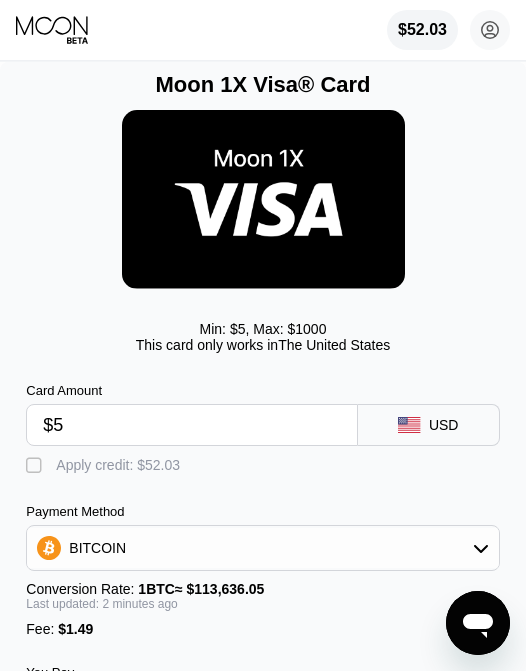 type on "0.00005712" 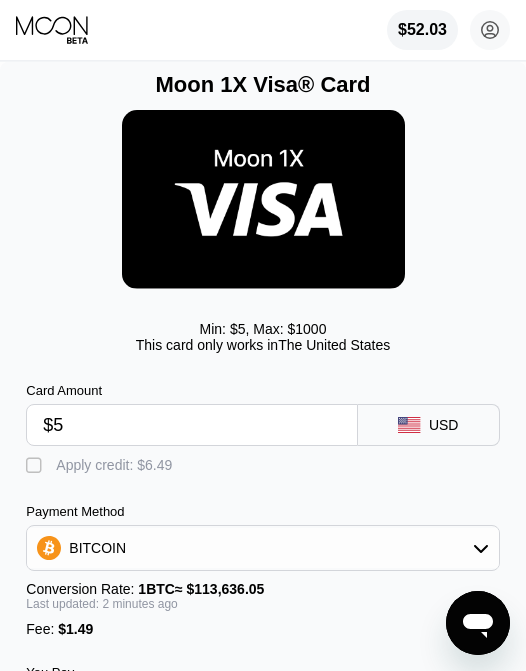 type on "$5" 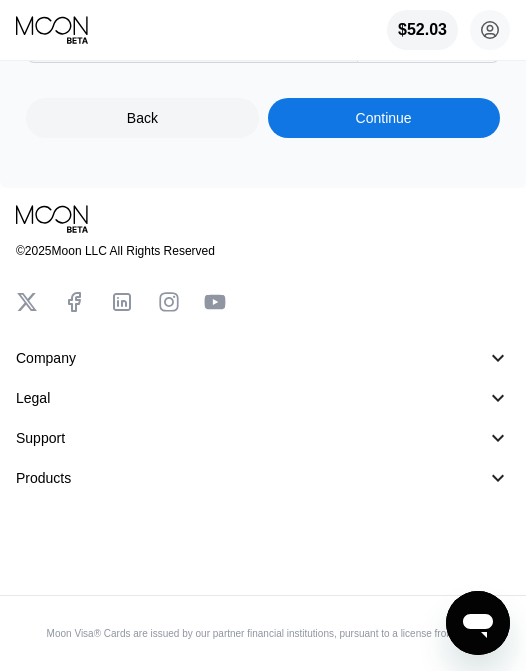 scroll, scrollTop: 604, scrollLeft: 0, axis: vertical 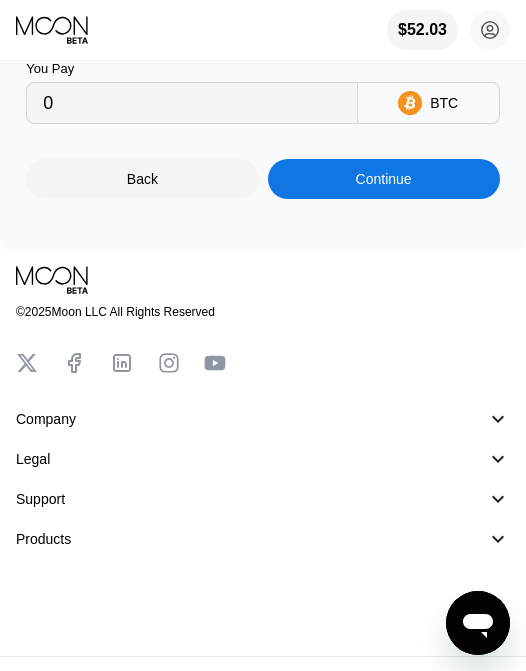 click on "Continue" at bounding box center (384, 179) 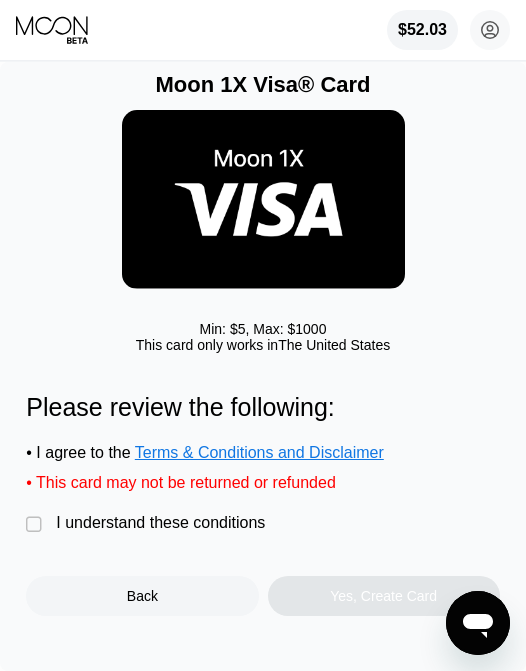 click on "" at bounding box center (36, 525) 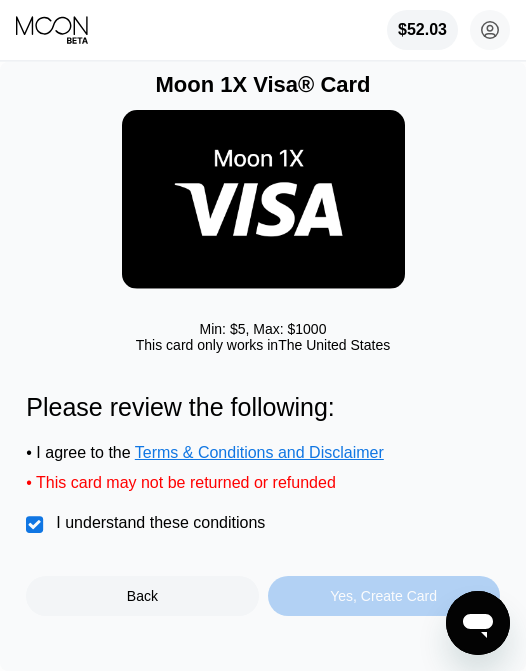 click on "Yes, Create Card" at bounding box center (383, 596) 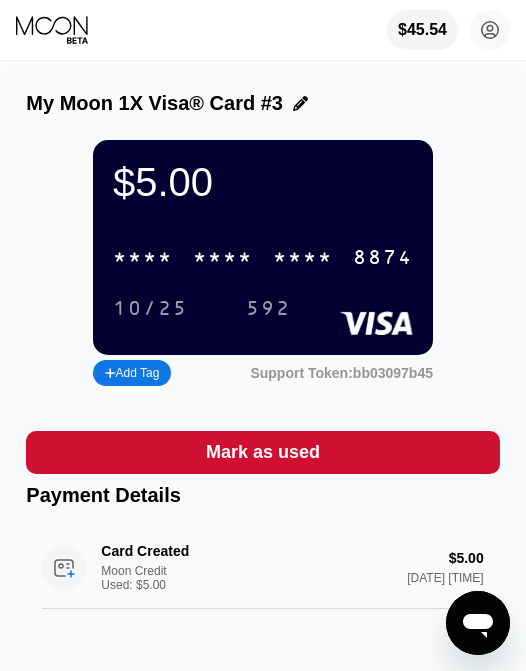 click 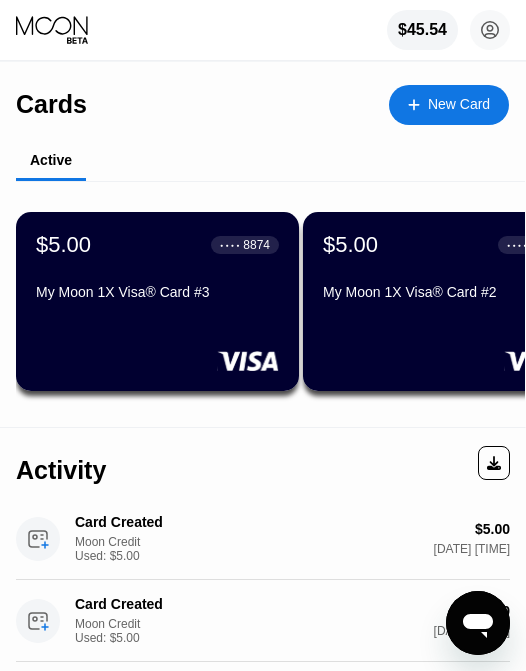 click on "New Card" at bounding box center (459, 104) 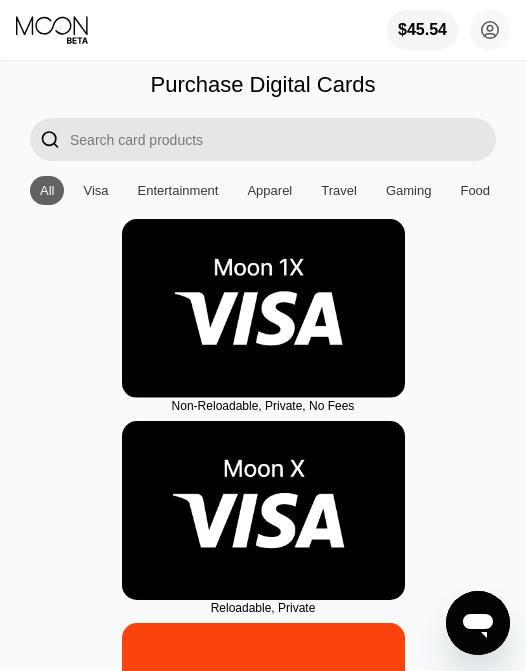 drag, startPoint x: 247, startPoint y: 294, endPoint x: 234, endPoint y: 292, distance: 13.152946 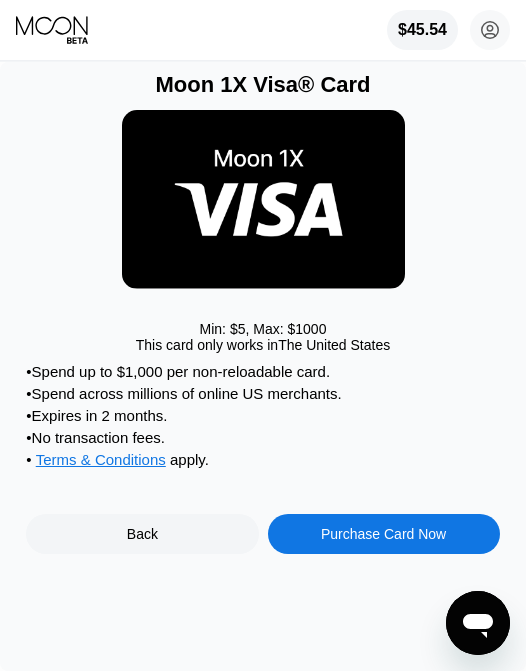 click on "Purchase Card Now" at bounding box center [383, 534] 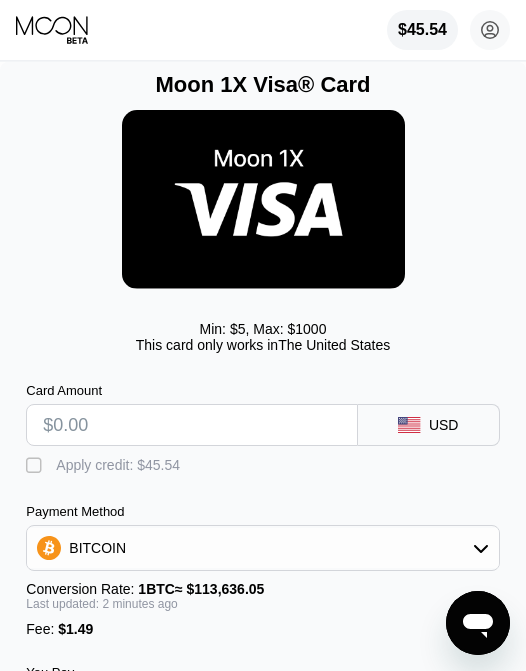 drag, startPoint x: 104, startPoint y: 417, endPoint x: 52, endPoint y: 462, distance: 68.76772 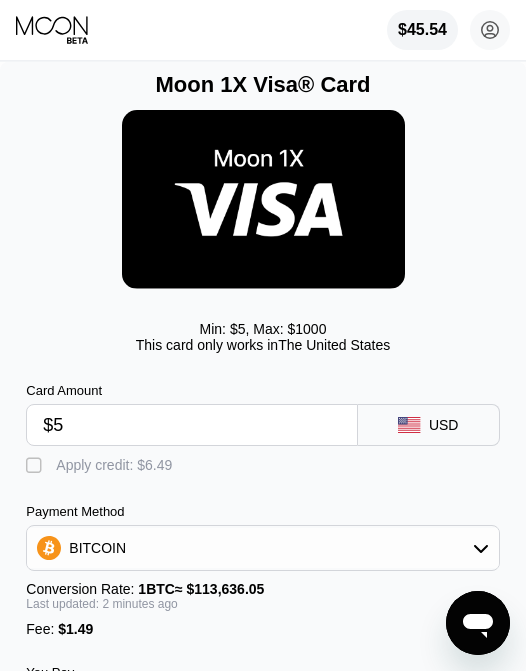type on "0.00005712" 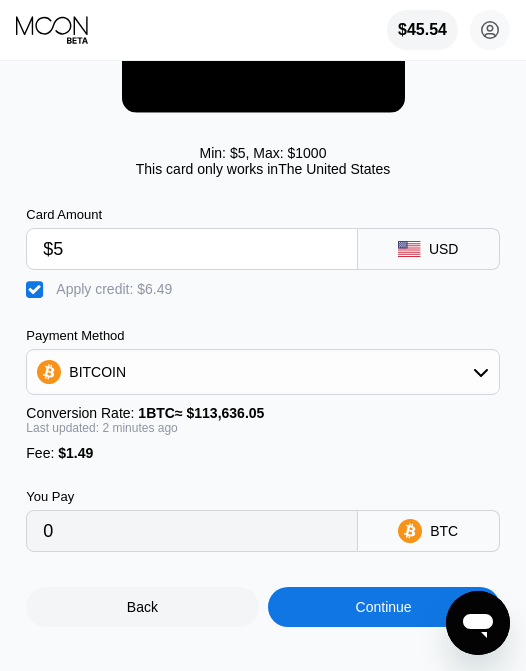 scroll, scrollTop: 167, scrollLeft: 0, axis: vertical 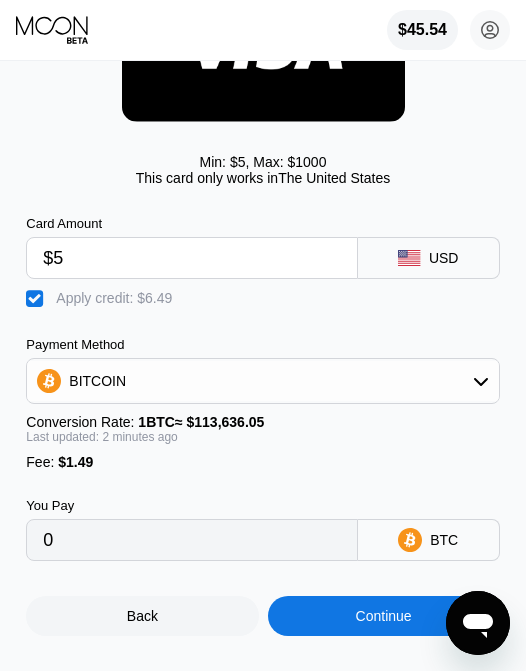 click on "Continue" at bounding box center (384, 616) 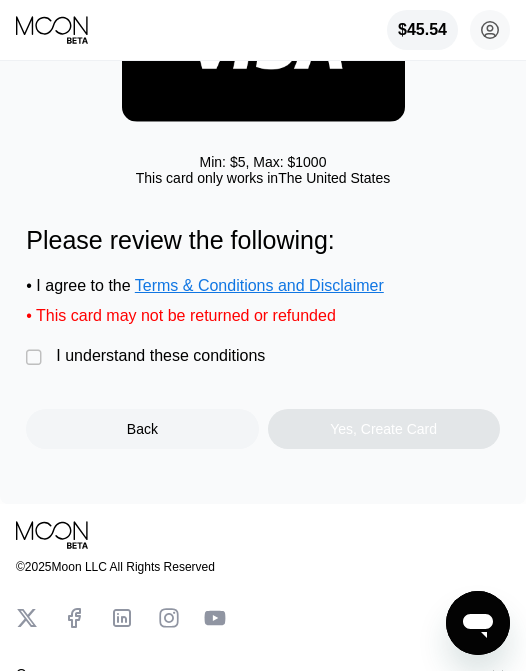scroll, scrollTop: 0, scrollLeft: 0, axis: both 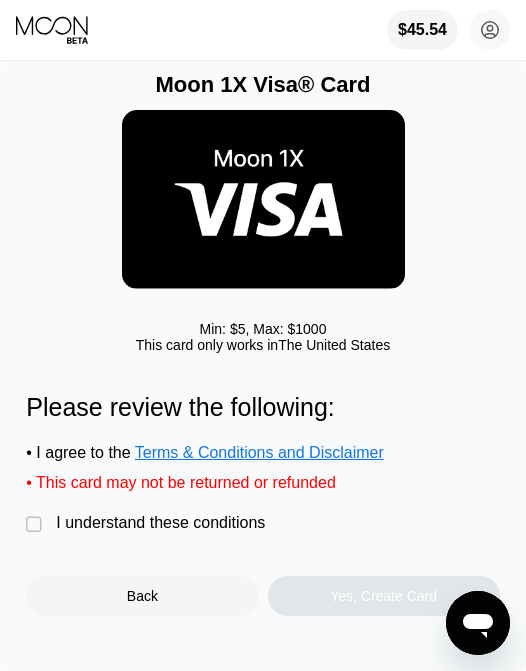 click on "" at bounding box center [36, 525] 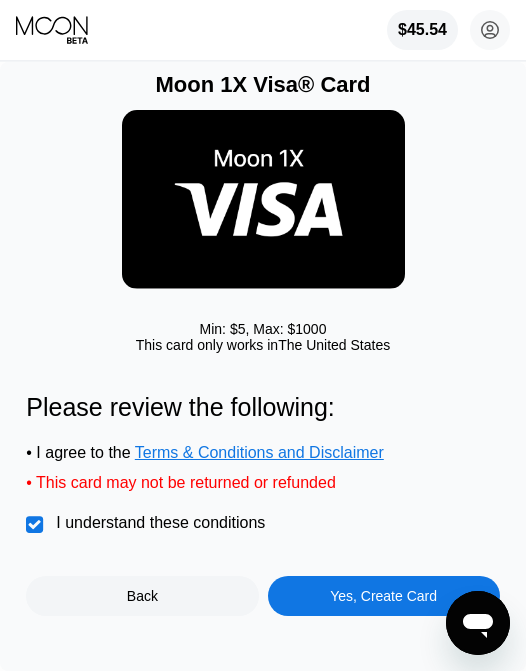click on "Yes, Create Card" at bounding box center [383, 596] 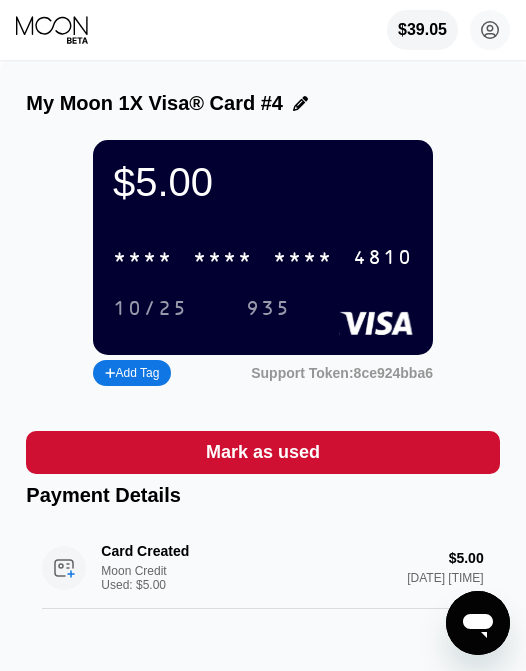 click 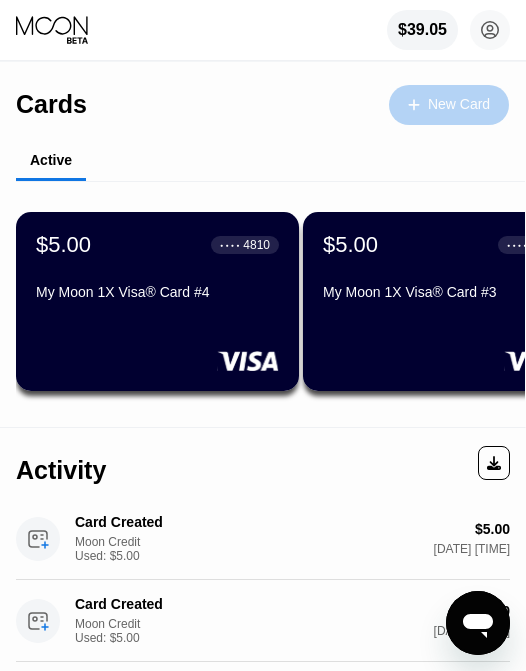 click on "New Card" at bounding box center [459, 104] 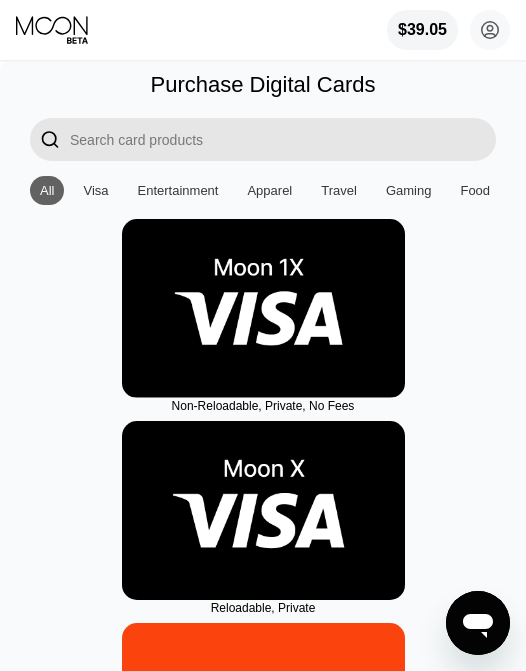 click at bounding box center (263, 308) 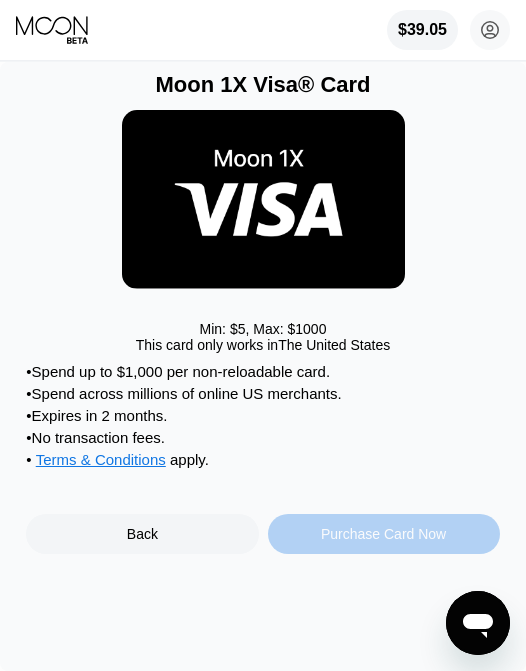 click on "Purchase Card Now" at bounding box center [384, 534] 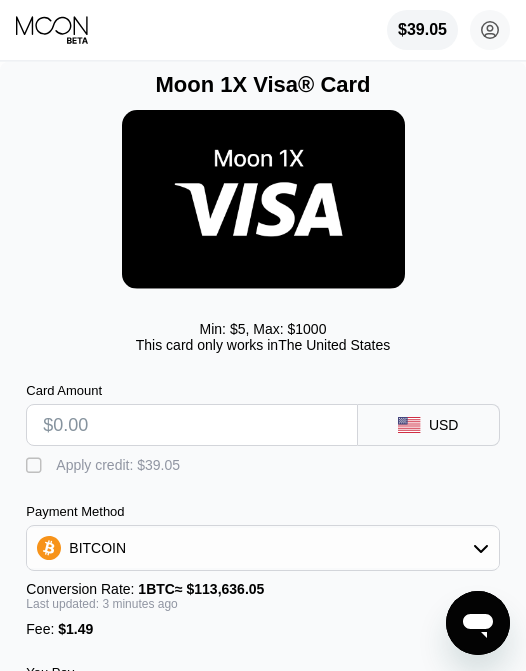 drag, startPoint x: 100, startPoint y: 420, endPoint x: 27, endPoint y: 458, distance: 82.29824 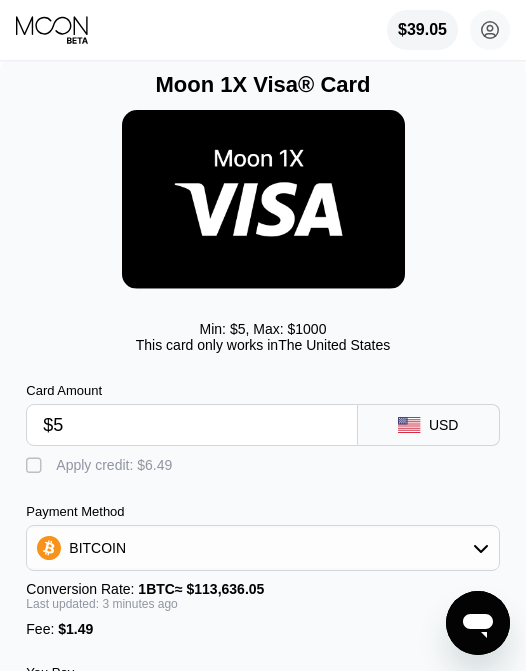 type on "0.00005712" 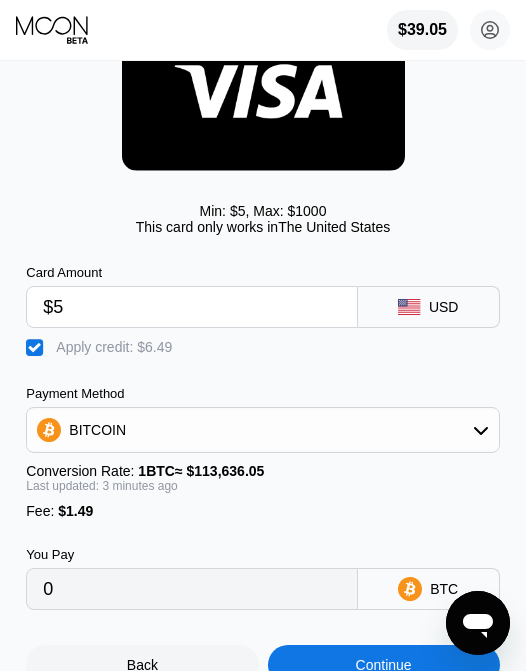 scroll, scrollTop: 166, scrollLeft: 0, axis: vertical 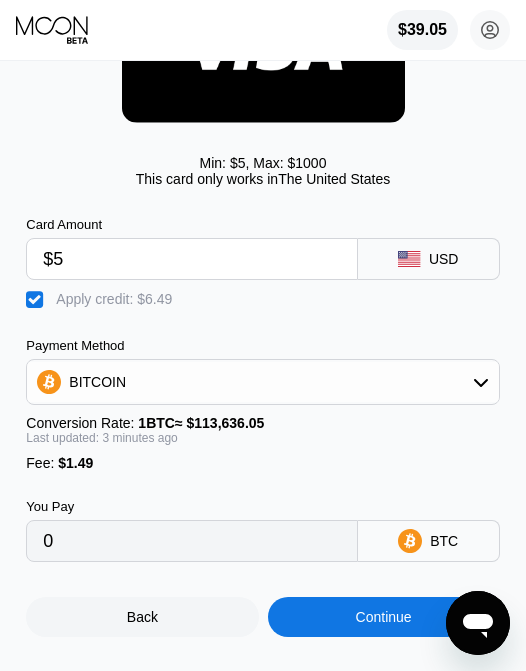 click on "Continue" at bounding box center (384, 617) 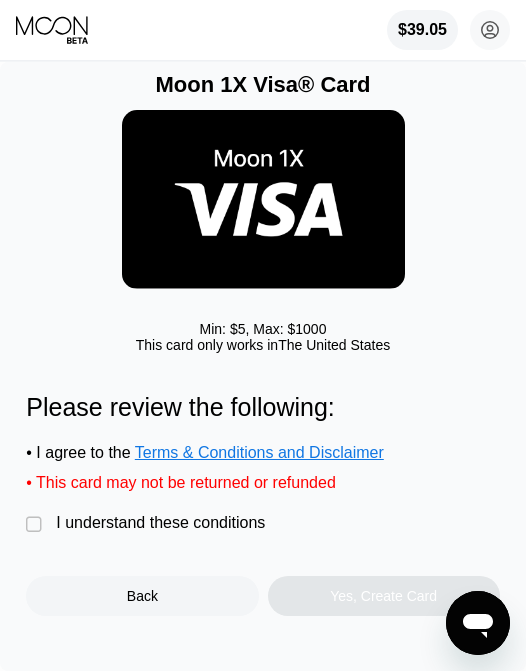 drag, startPoint x: 27, startPoint y: 524, endPoint x: 175, endPoint y: 550, distance: 150.26643 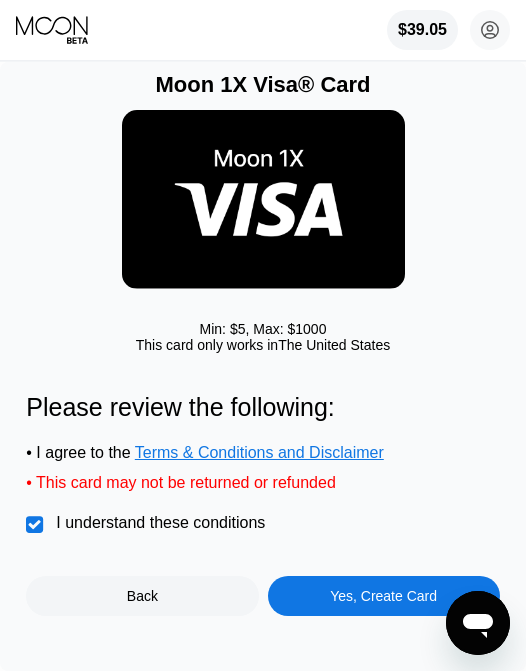 click on "Yes, Create Card" at bounding box center [384, 596] 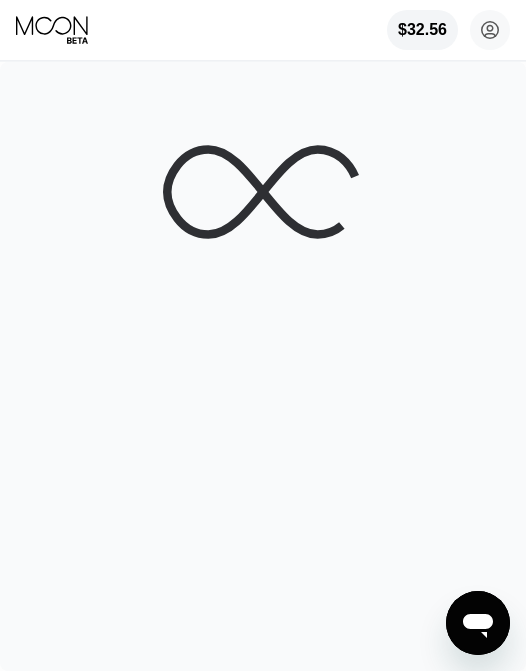 scroll, scrollTop: 0, scrollLeft: 0, axis: both 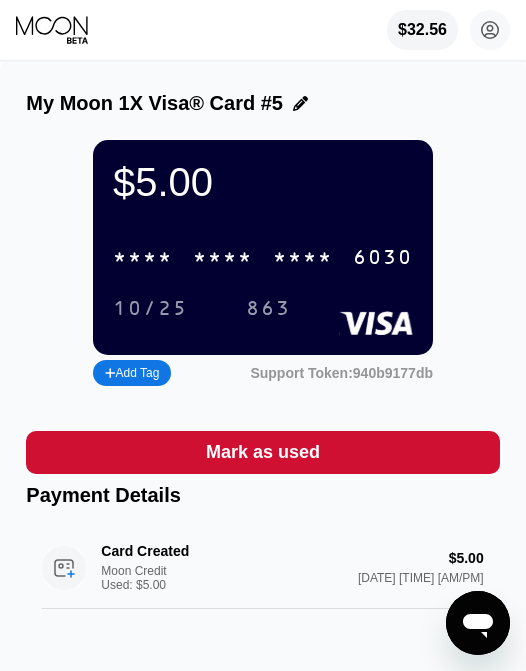 click 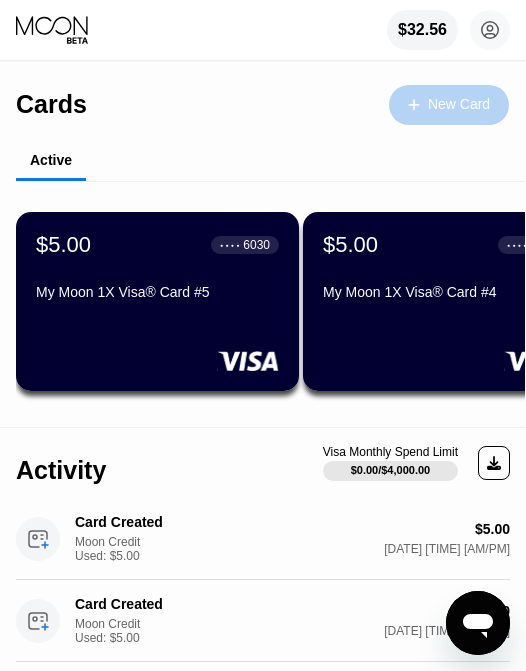 click on "New Card" at bounding box center [459, 104] 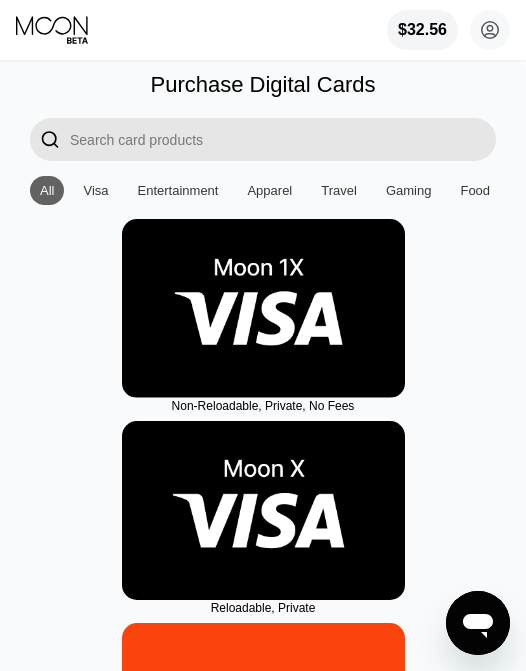 click at bounding box center [263, 308] 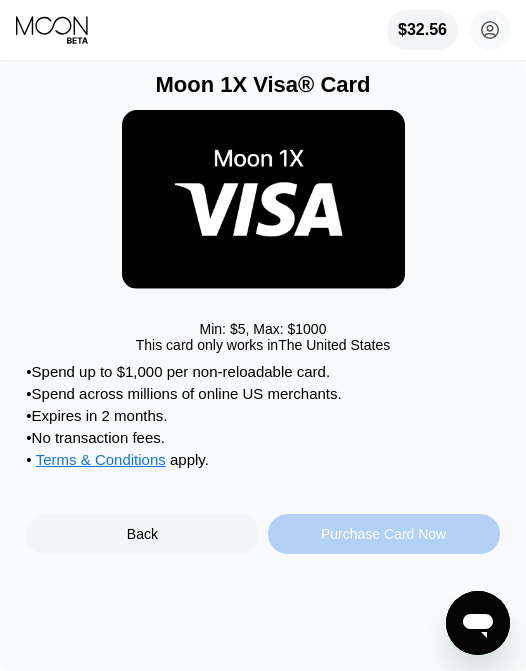 click on "Purchase Card Now" at bounding box center [383, 534] 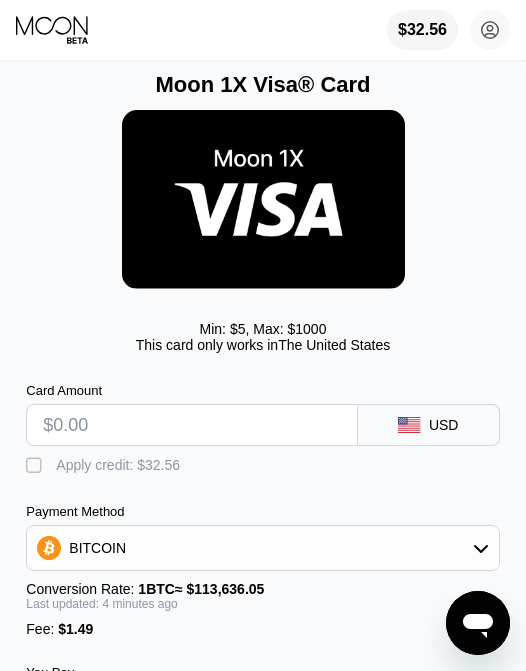drag, startPoint x: 59, startPoint y: 439, endPoint x: 45, endPoint y: 447, distance: 16.124516 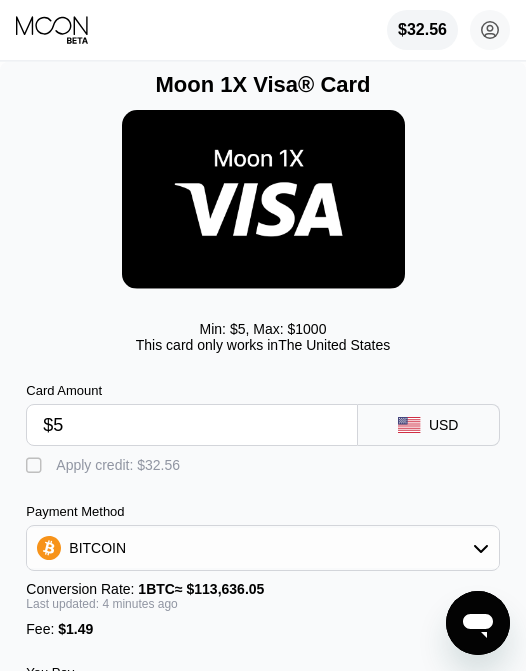 type on "0.00005712" 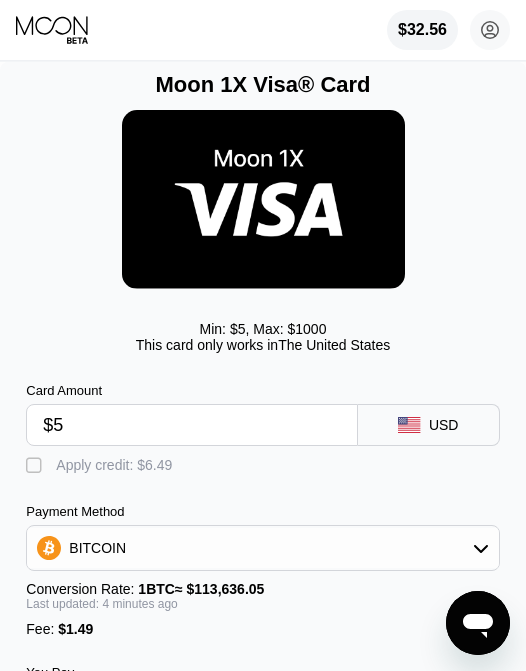 type on "$5" 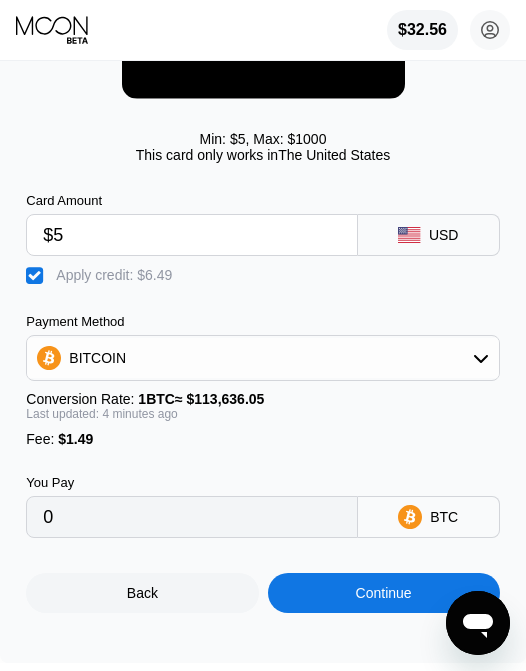 scroll, scrollTop: 188, scrollLeft: 0, axis: vertical 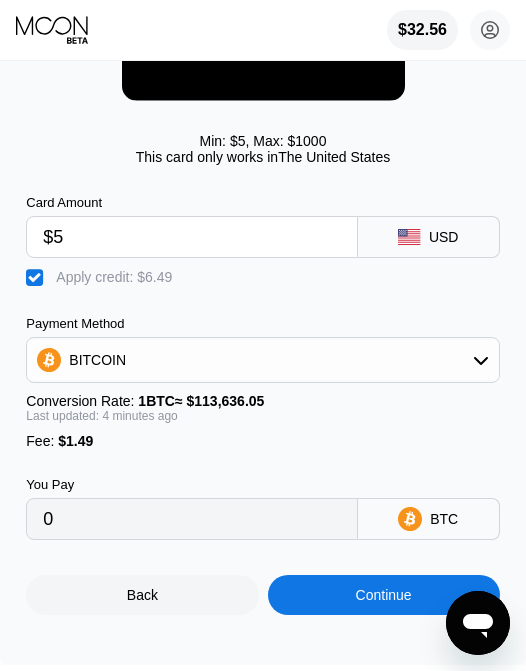 click on "Continue" at bounding box center (384, 595) 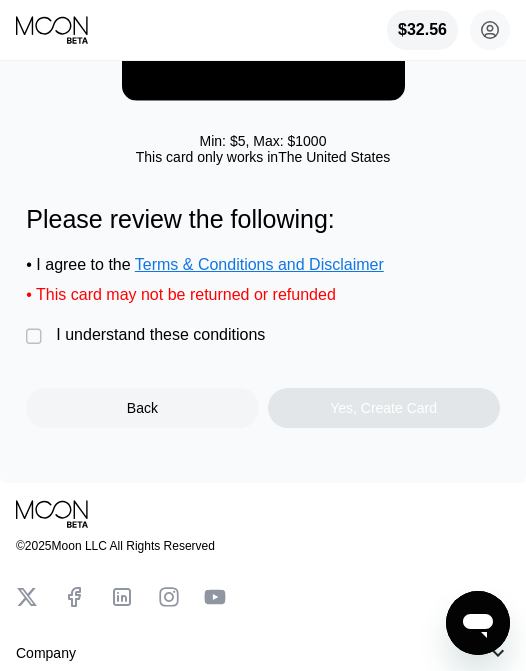 scroll, scrollTop: 0, scrollLeft: 0, axis: both 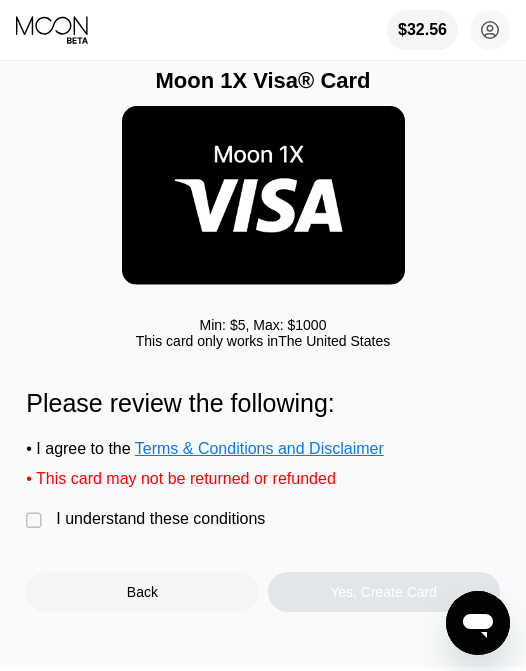 click on "" at bounding box center (36, 521) 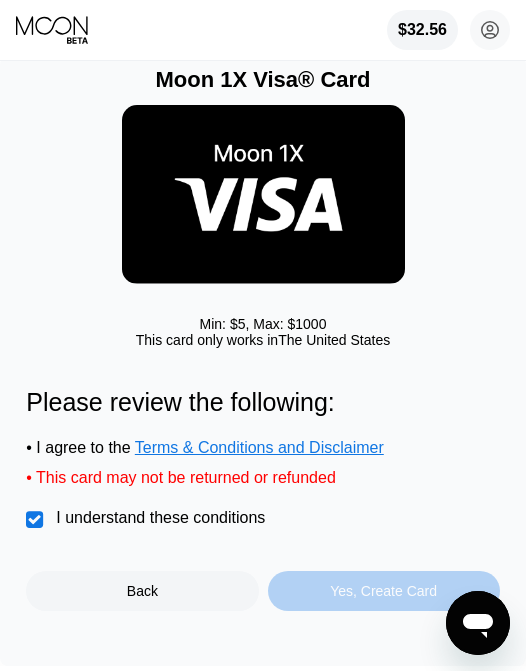 click on "Yes, Create Card" at bounding box center [384, 591] 